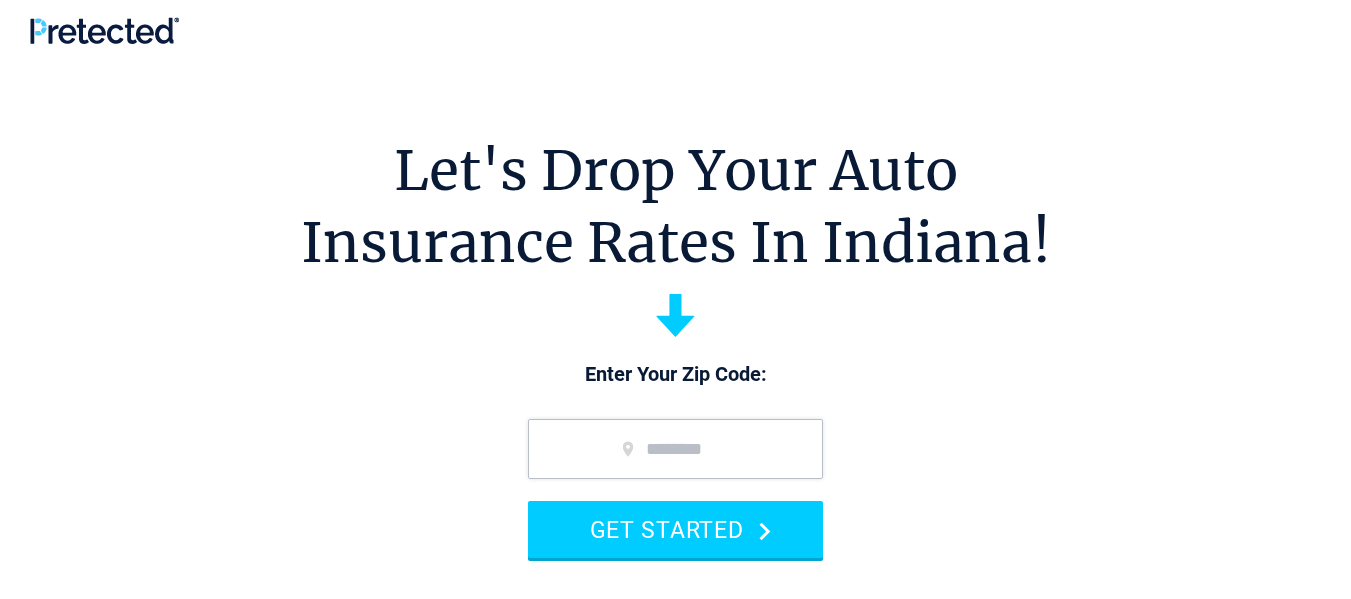 scroll, scrollTop: 0, scrollLeft: 0, axis: both 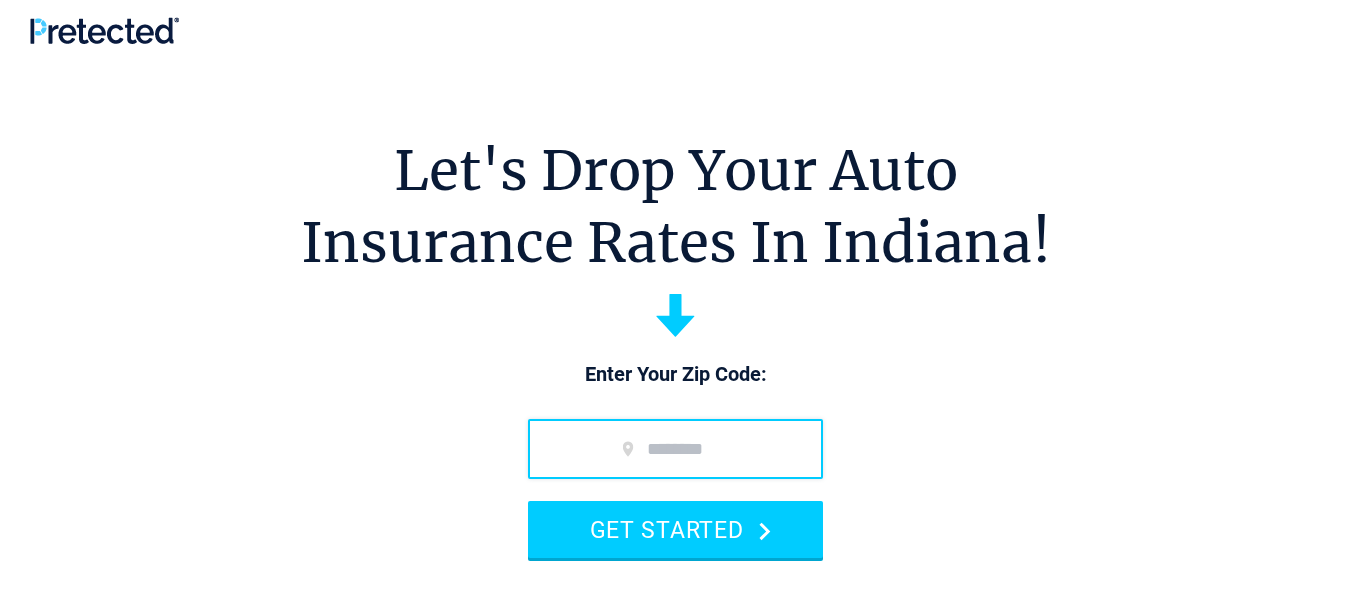 click at bounding box center [675, 449] 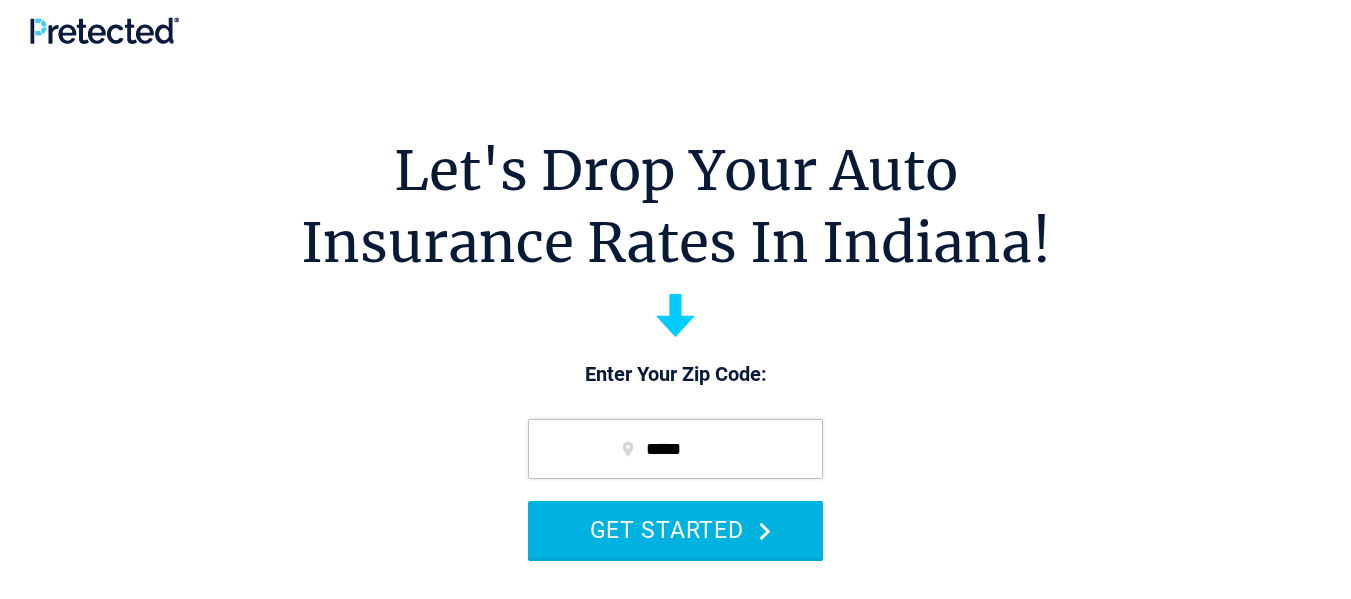 type on "*****" 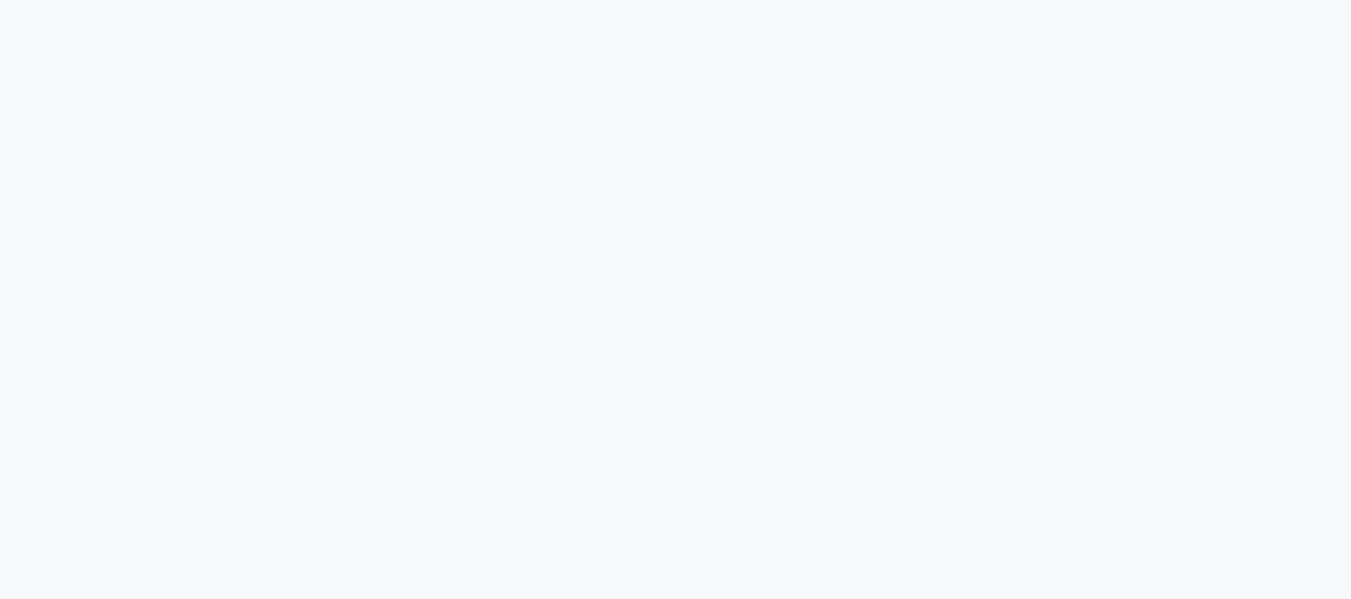 scroll, scrollTop: 0, scrollLeft: 0, axis: both 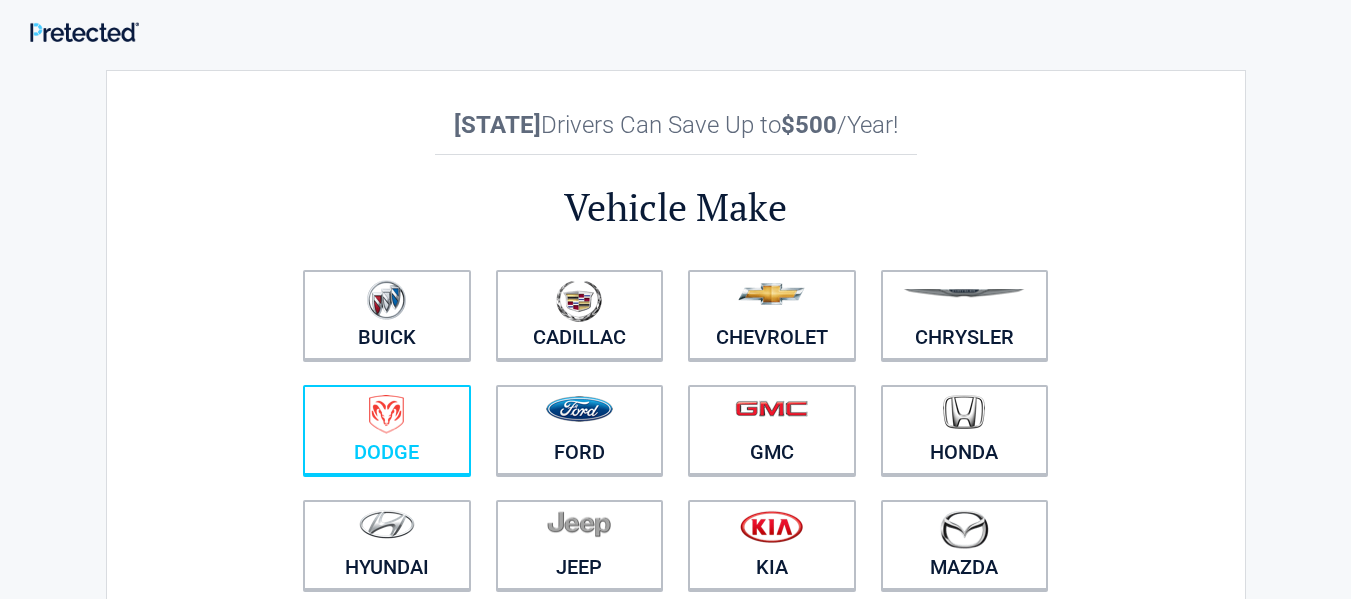 click on "Dodge" at bounding box center [387, 430] 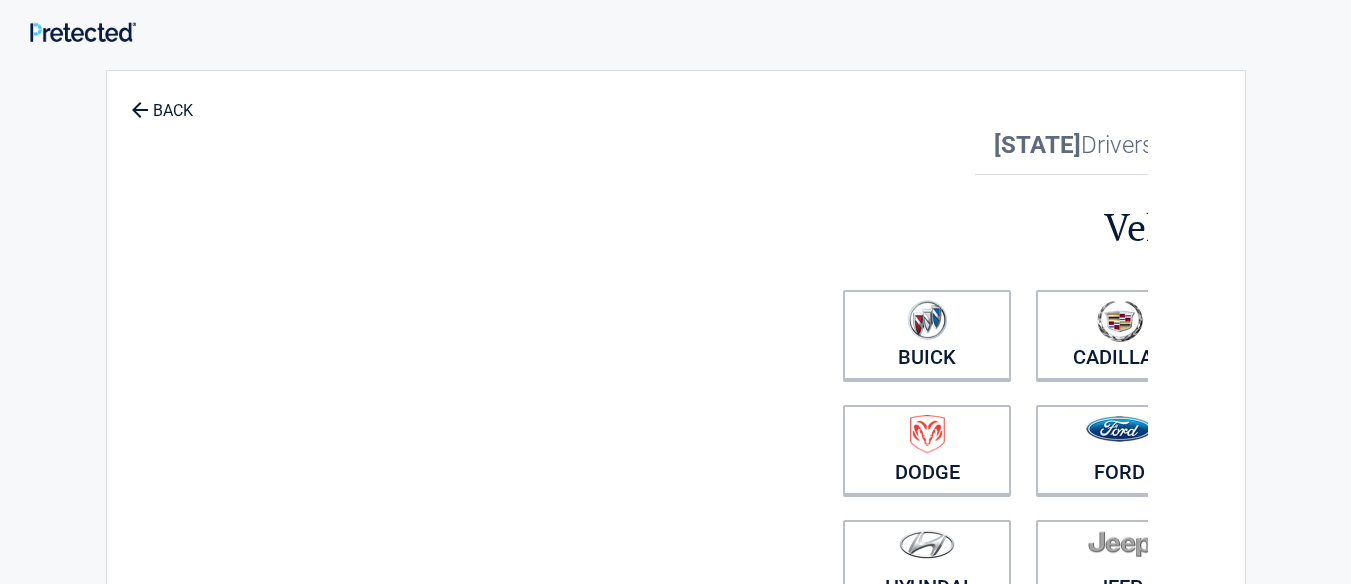 click on "**********" at bounding box center (676, 430) 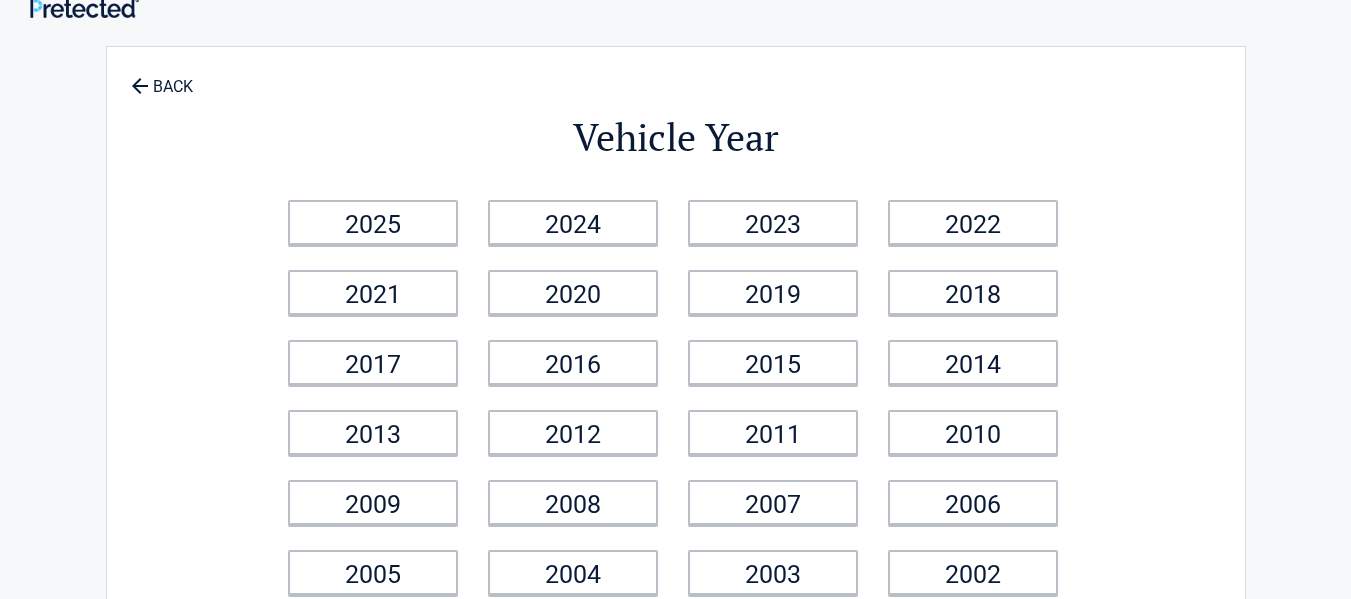 scroll, scrollTop: 0, scrollLeft: 0, axis: both 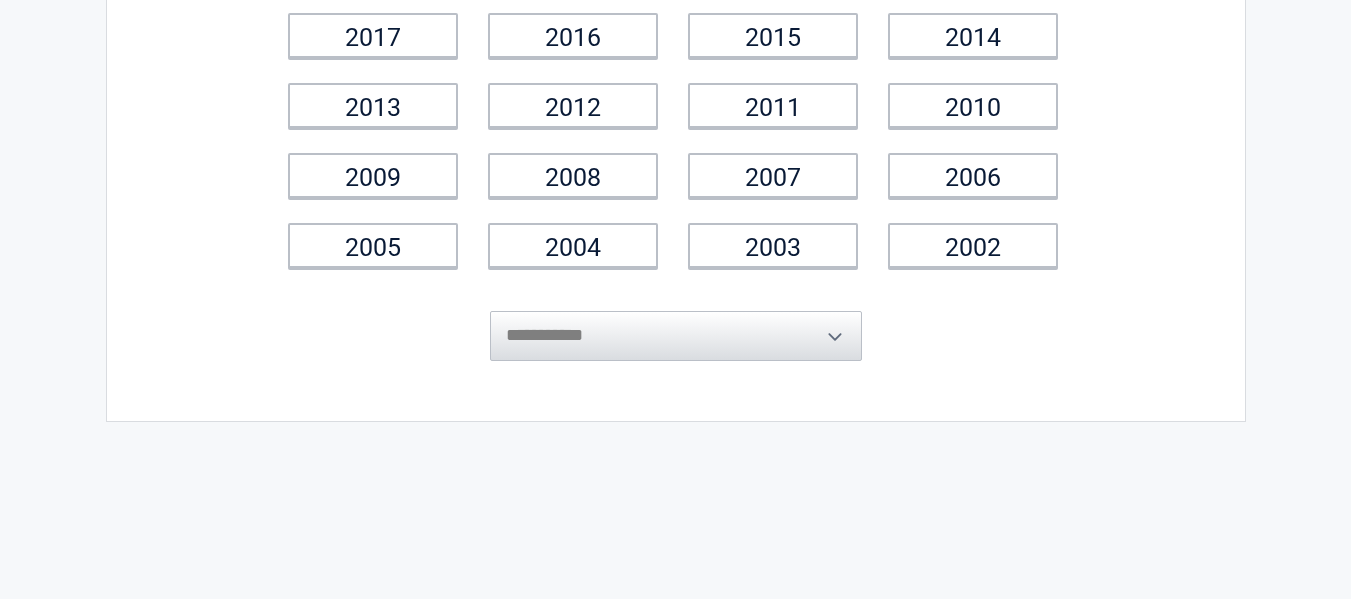 click on "**********" at bounding box center (676, 321) 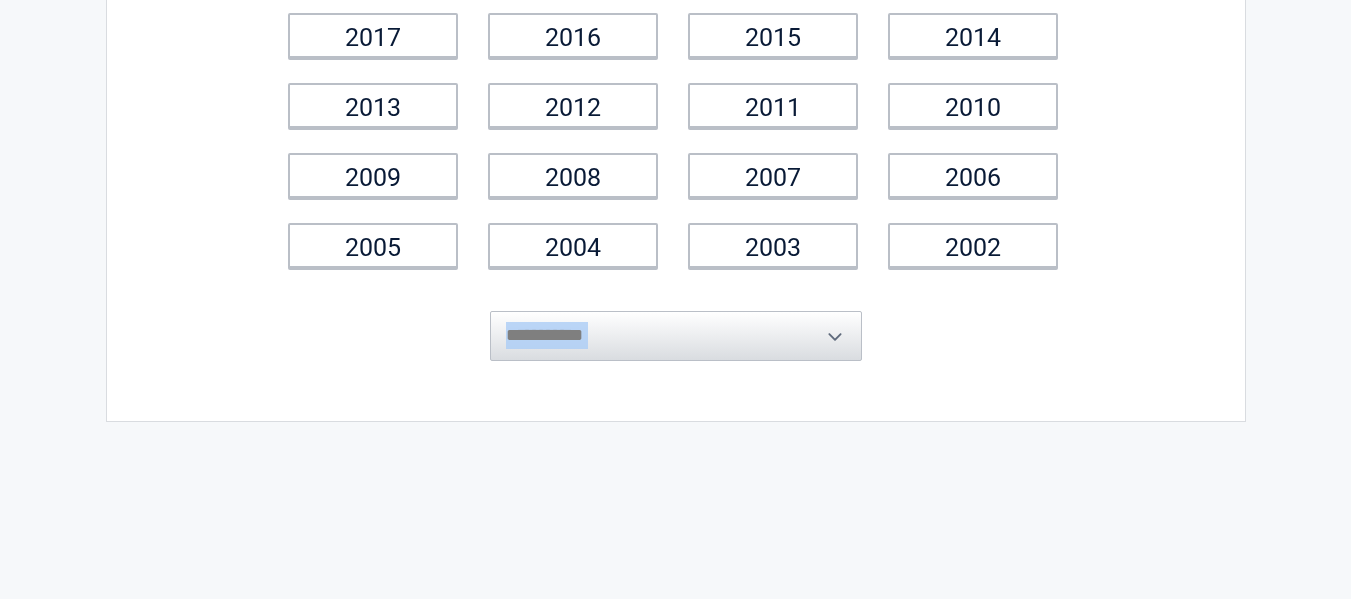 click on "**********" at bounding box center [676, 321] 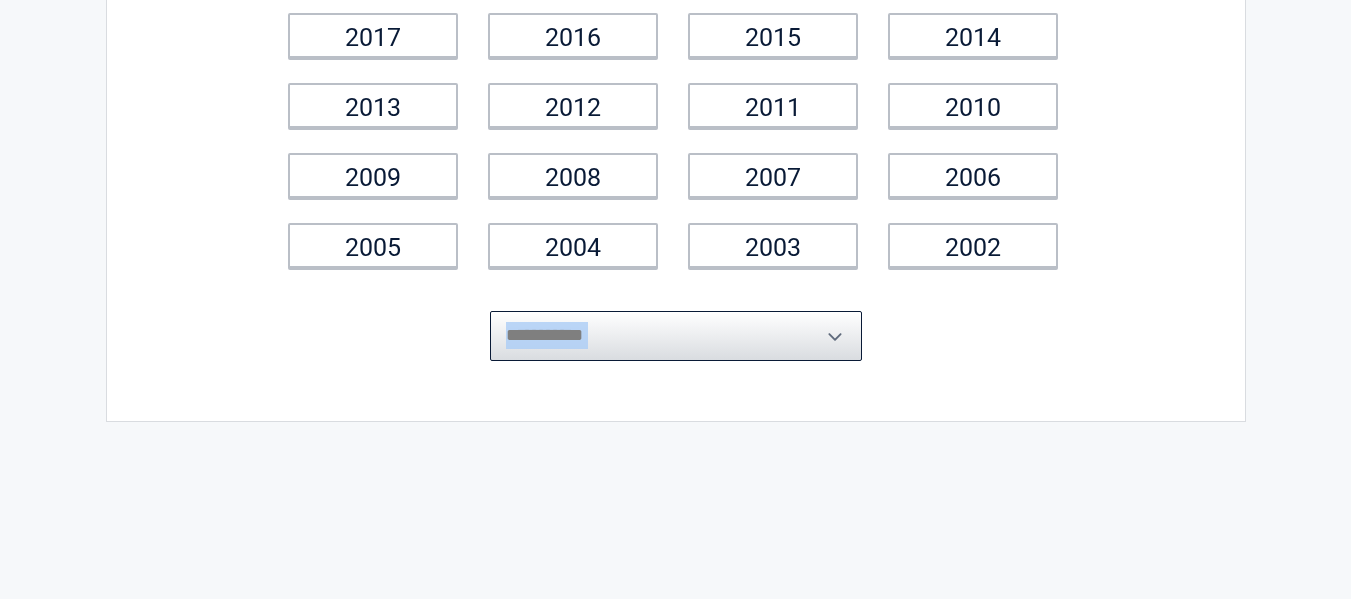 click on "**********" at bounding box center [676, 336] 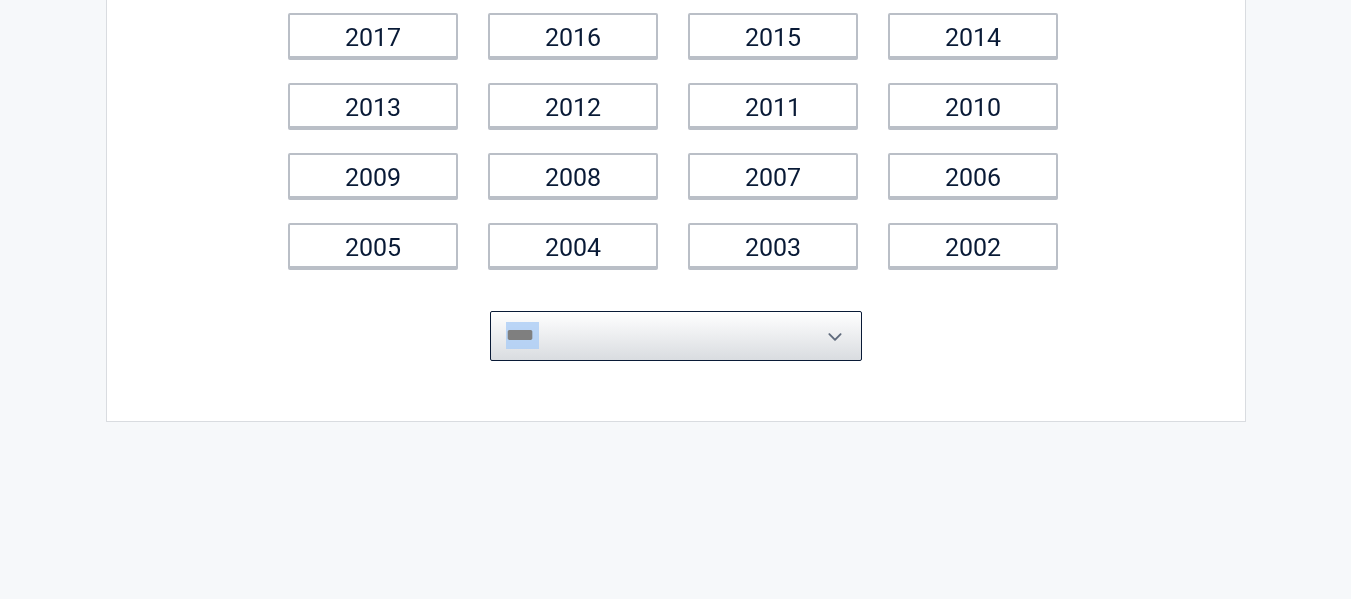 click on "**********" at bounding box center (676, 336) 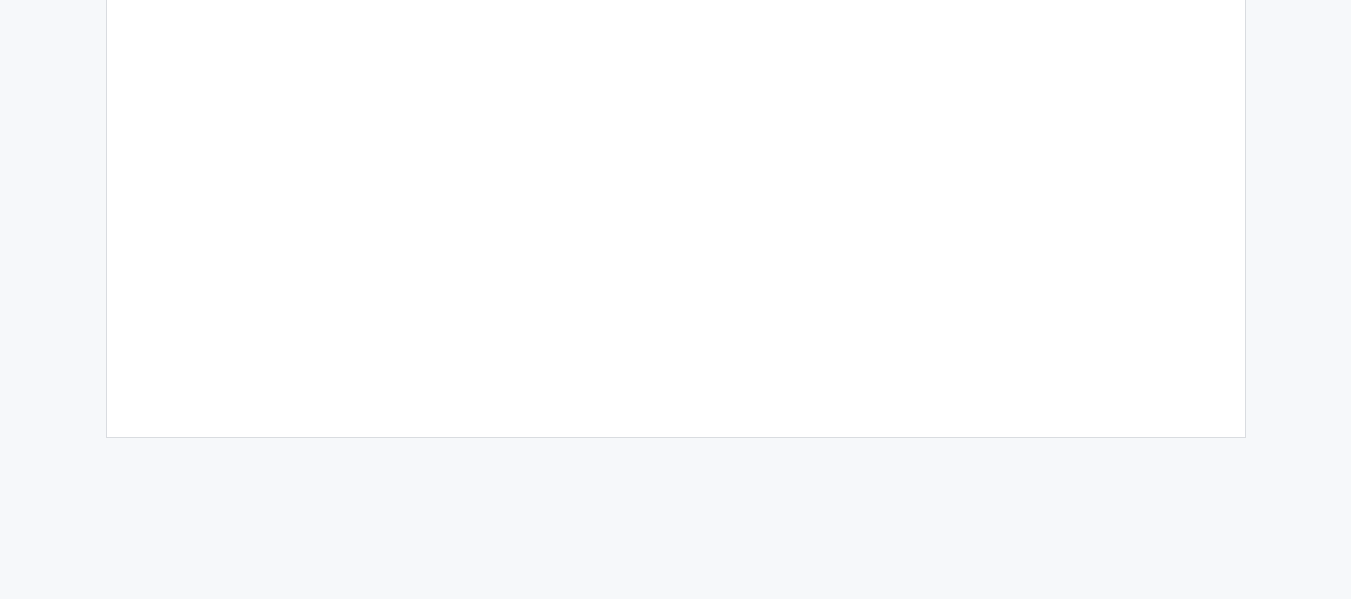 scroll, scrollTop: 0, scrollLeft: 0, axis: both 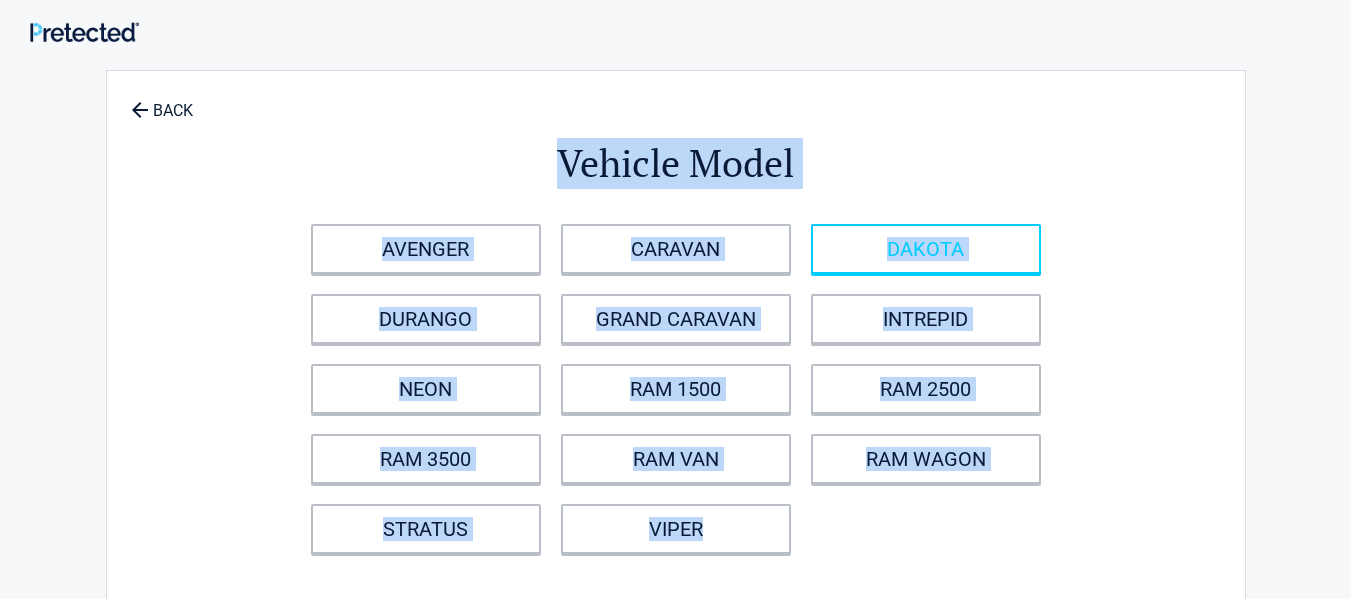 click on "DAKOTA" at bounding box center [926, 249] 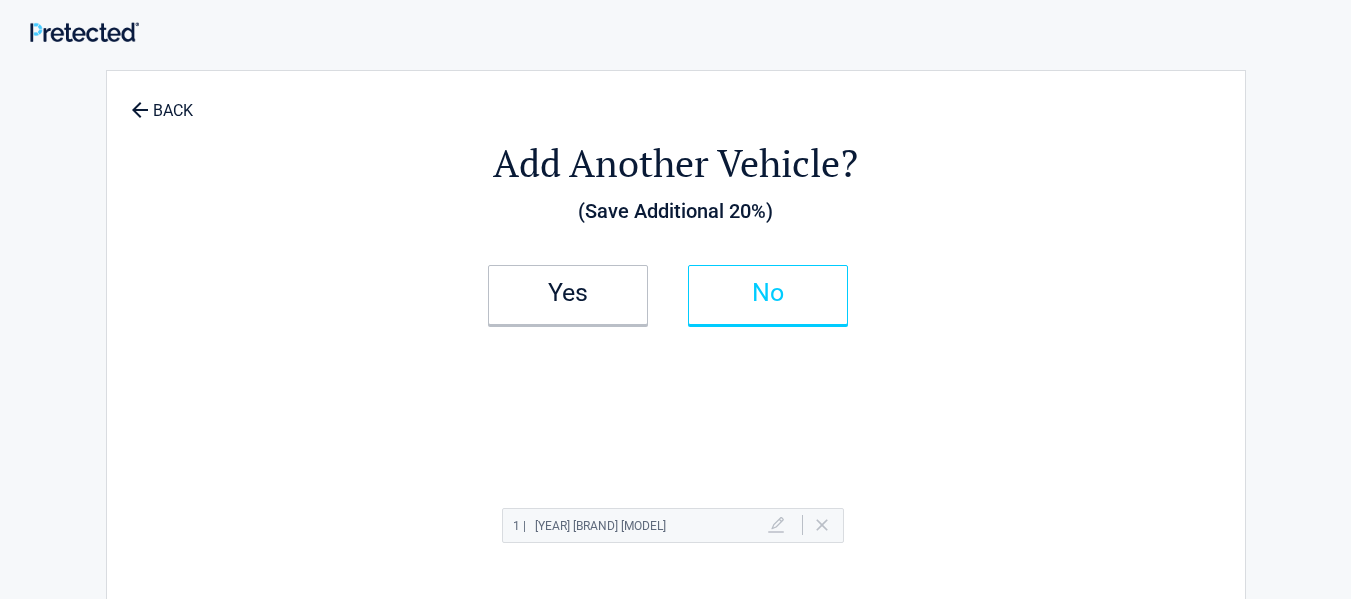 click on "No" at bounding box center [768, 293] 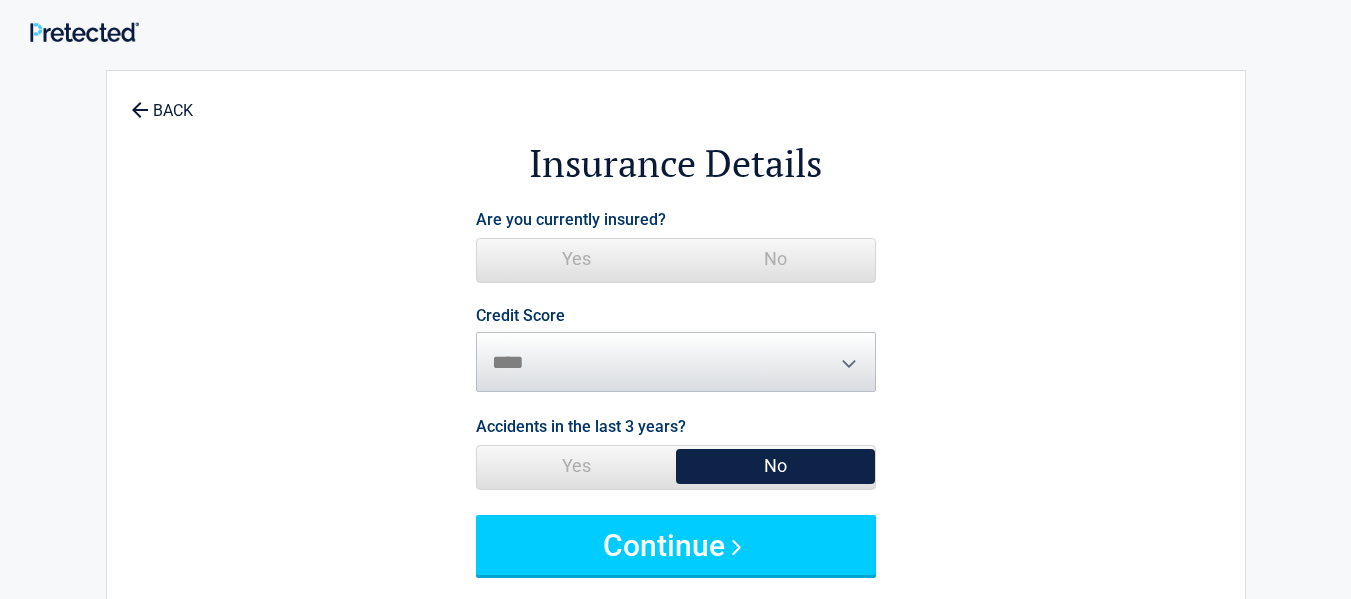click on "No" at bounding box center (775, 259) 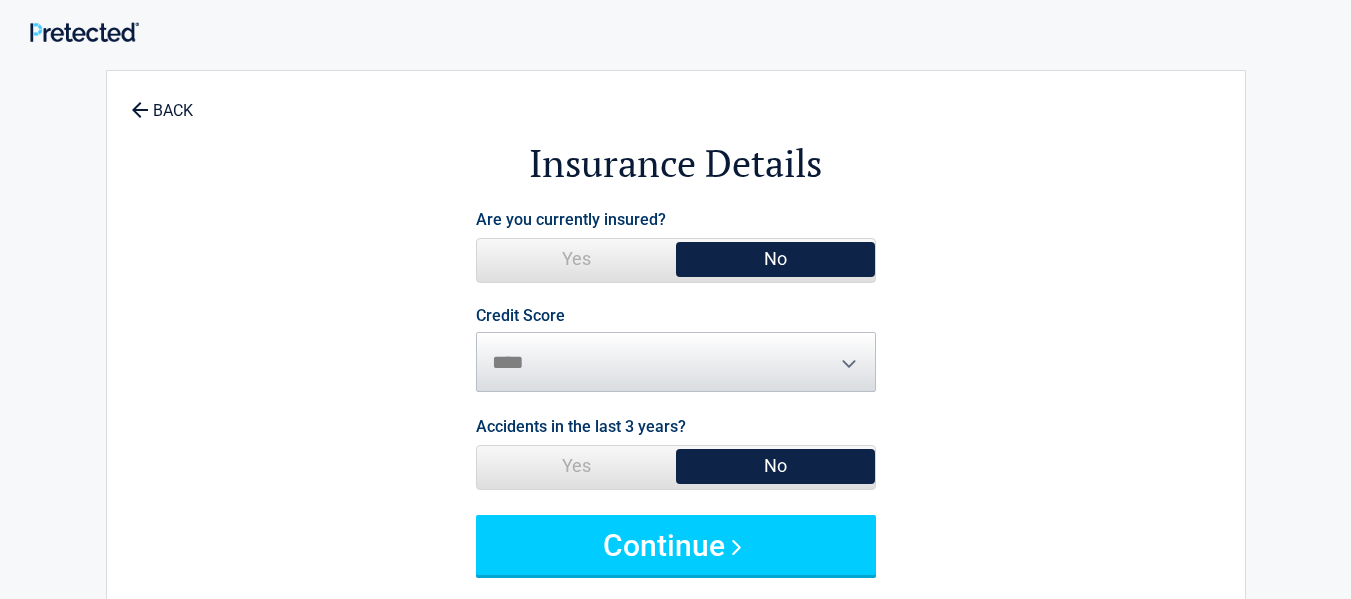 drag, startPoint x: 774, startPoint y: 265, endPoint x: 740, endPoint y: 272, distance: 34.713108 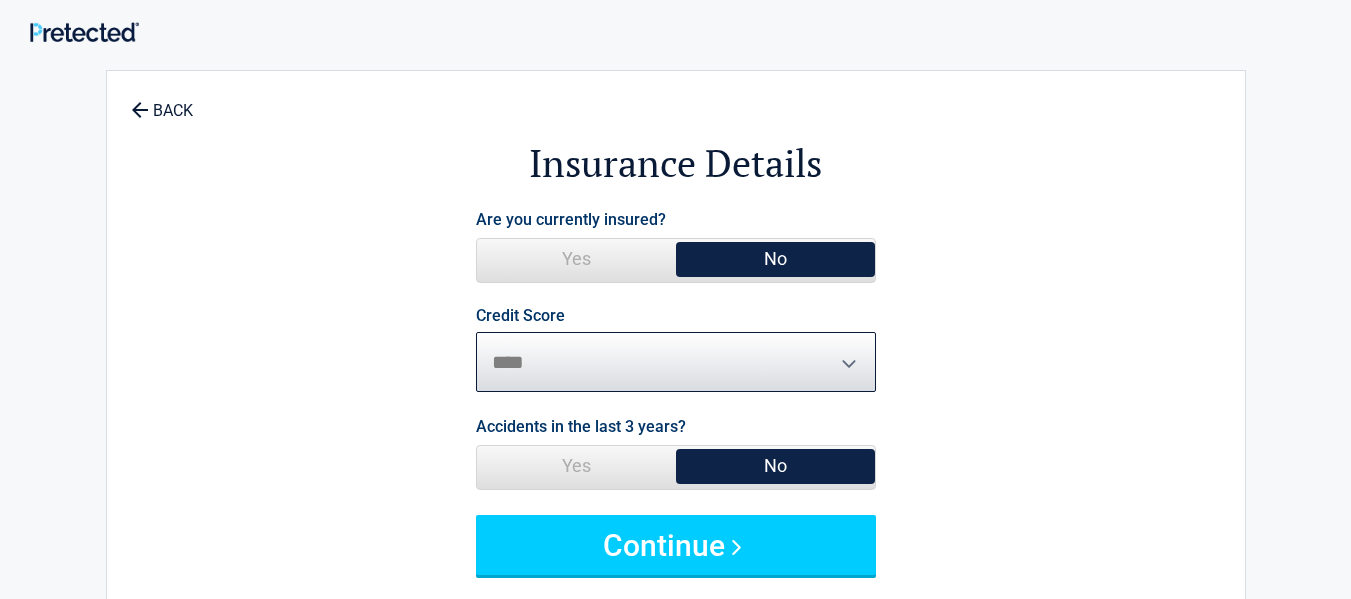 click on "*********
****
*******
****" at bounding box center (676, 362) 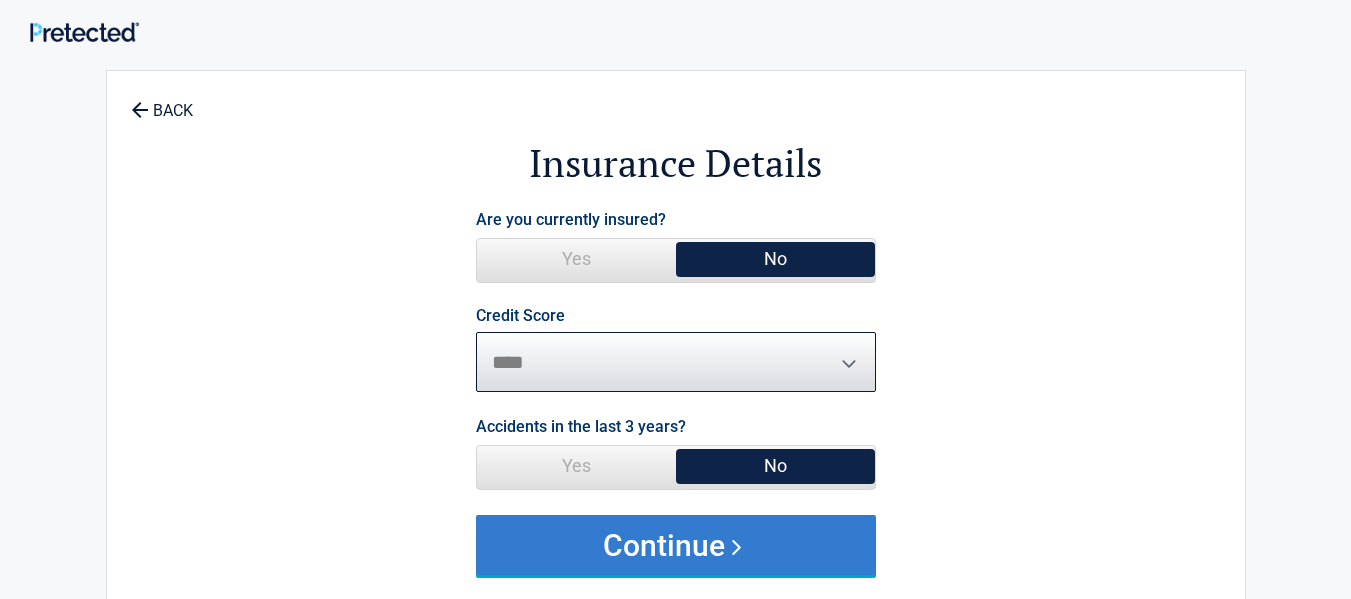 select on "*******" 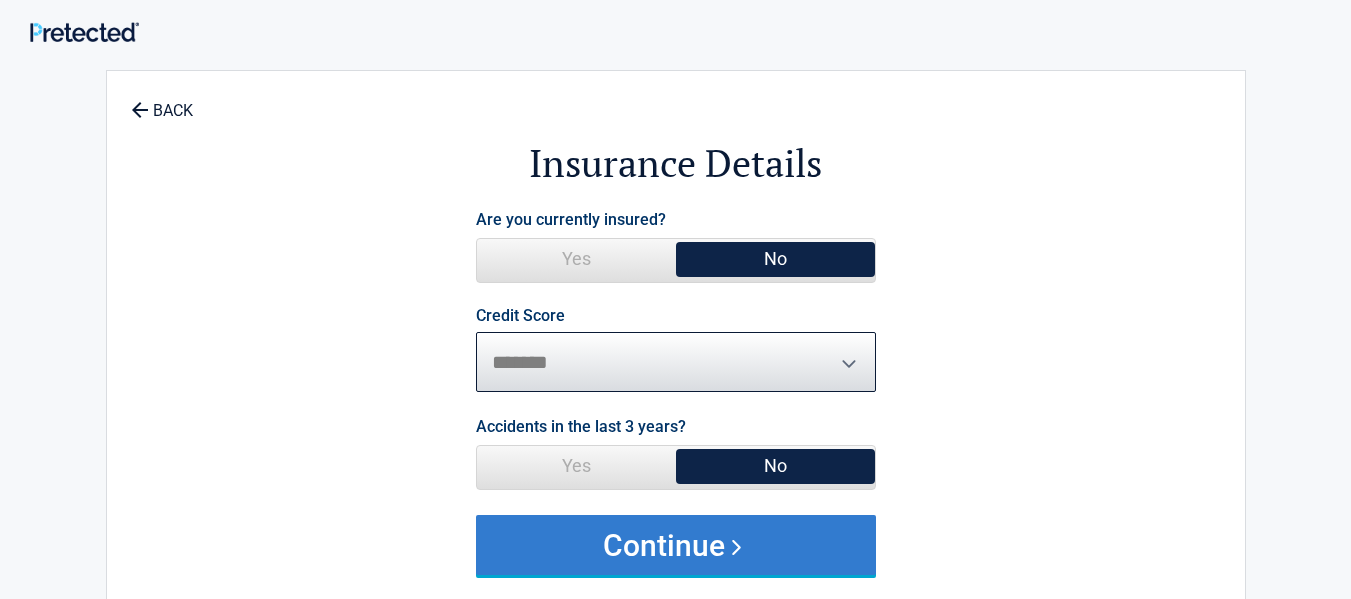 click on "*********
****
*******
****" at bounding box center [676, 362] 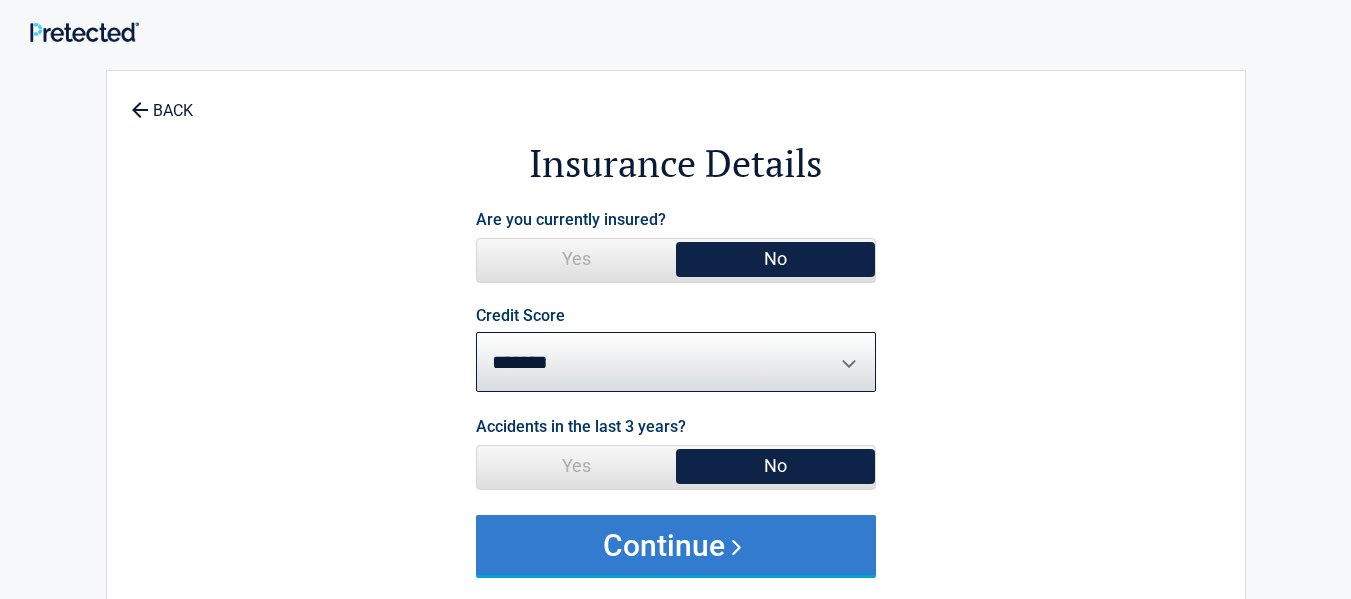 click on "Continue" at bounding box center (676, 545) 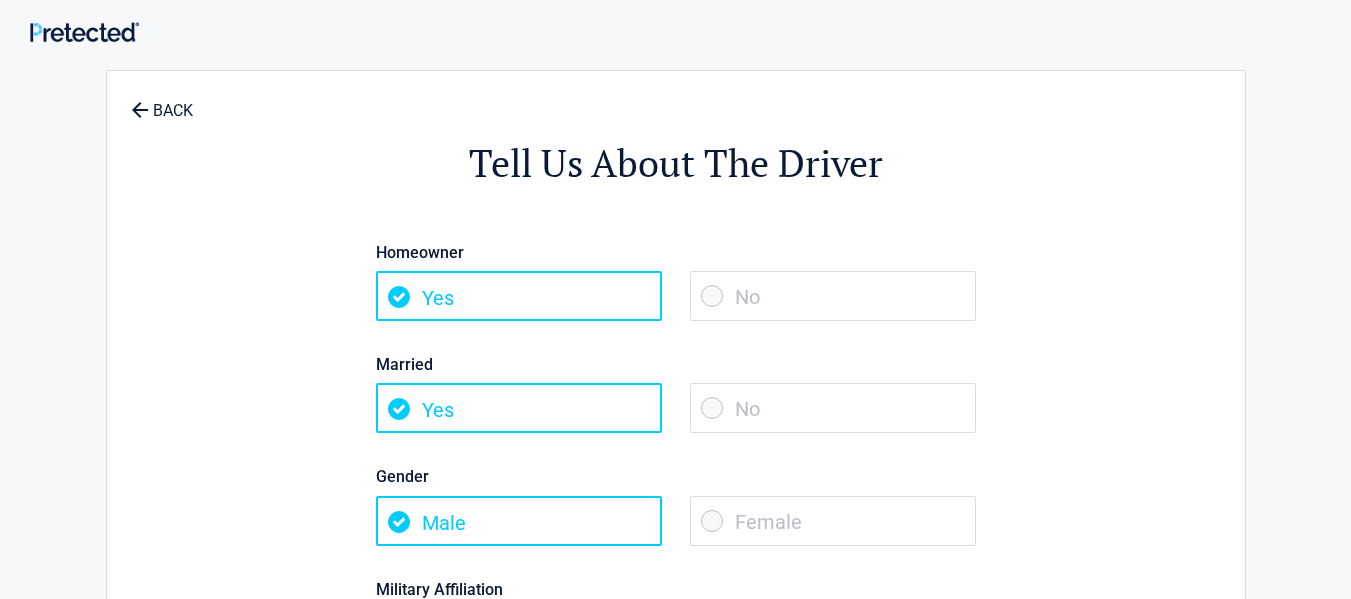 click on "**********" at bounding box center [675, 616] 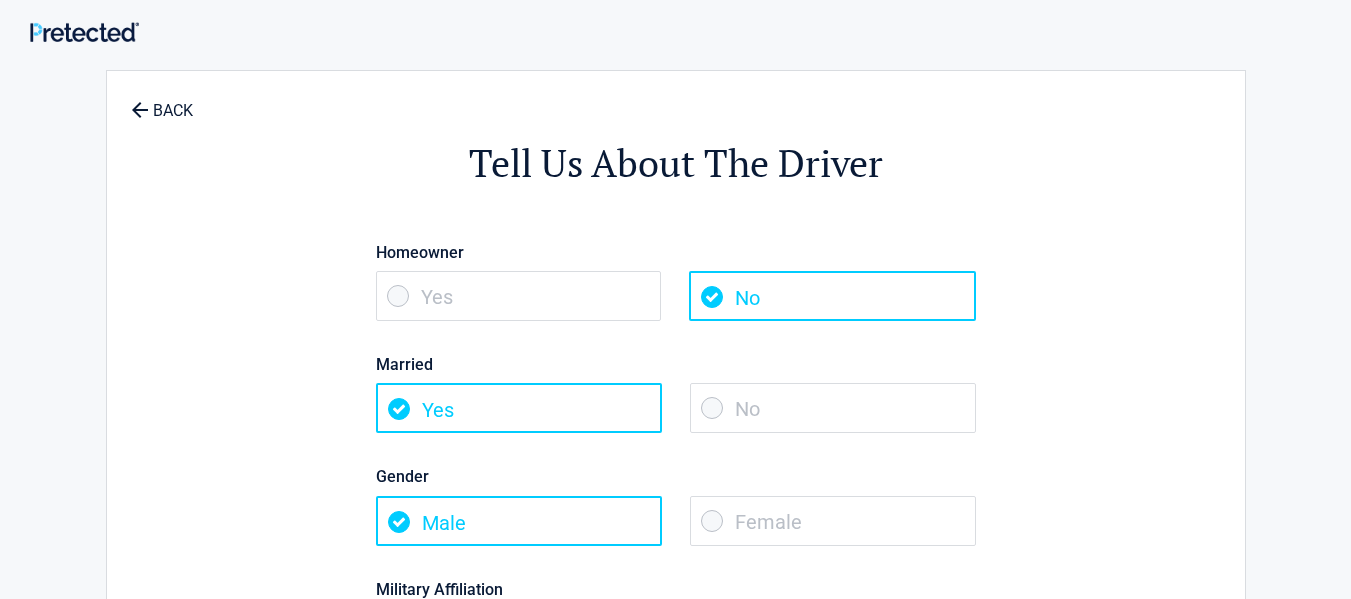 click on "No" at bounding box center [832, 296] 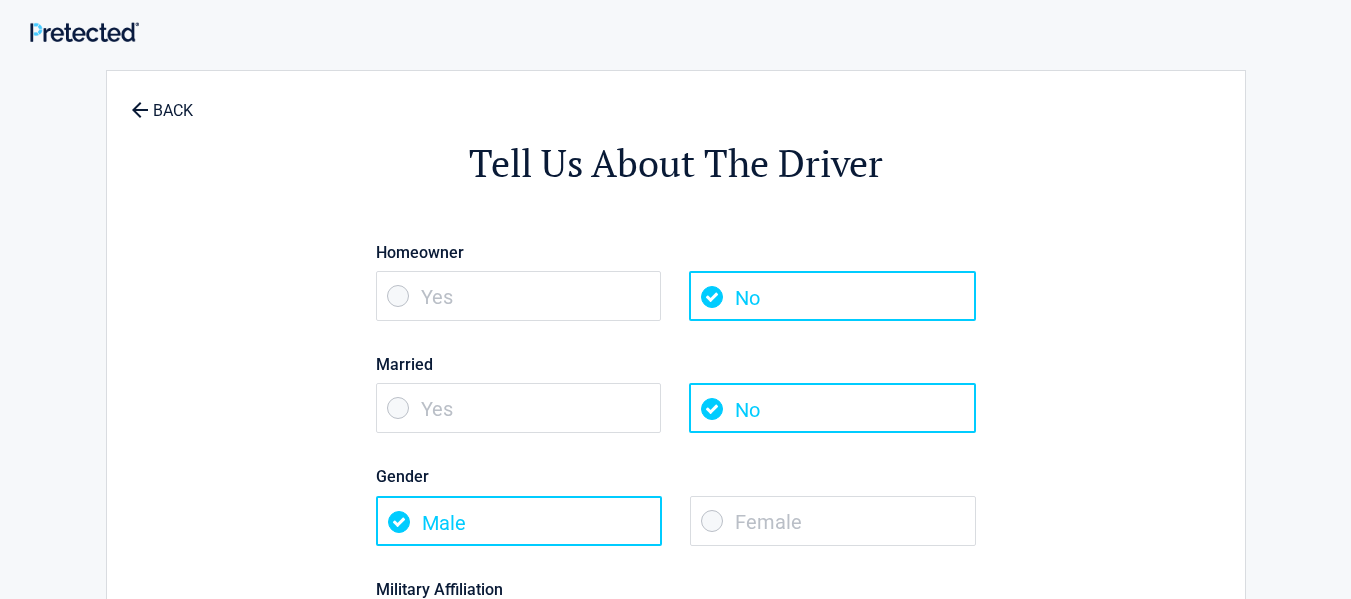 click on "Female" at bounding box center (833, 521) 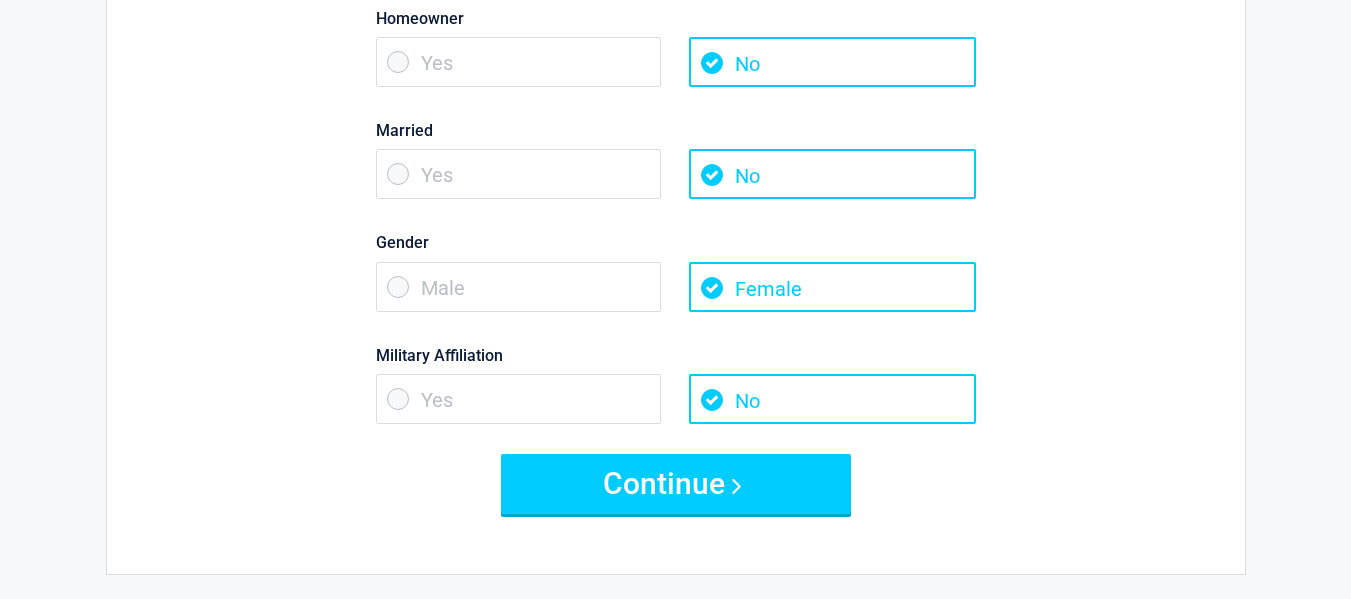 scroll, scrollTop: 240, scrollLeft: 0, axis: vertical 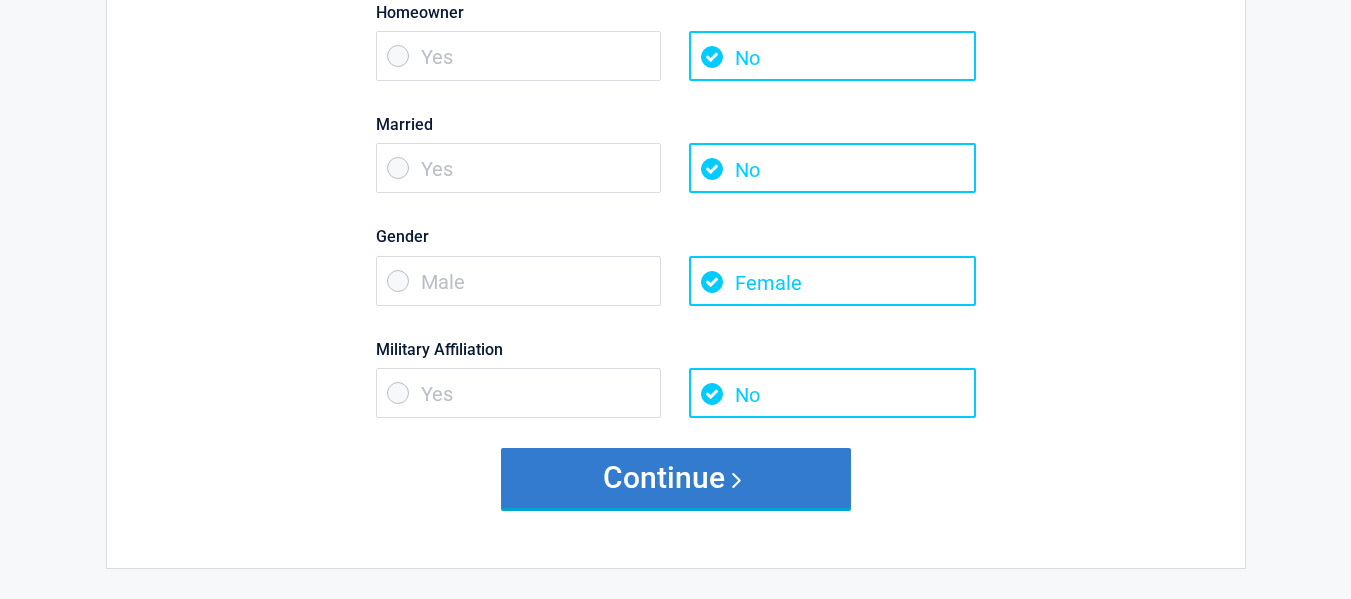 drag, startPoint x: 679, startPoint y: 453, endPoint x: 684, endPoint y: 469, distance: 16.763054 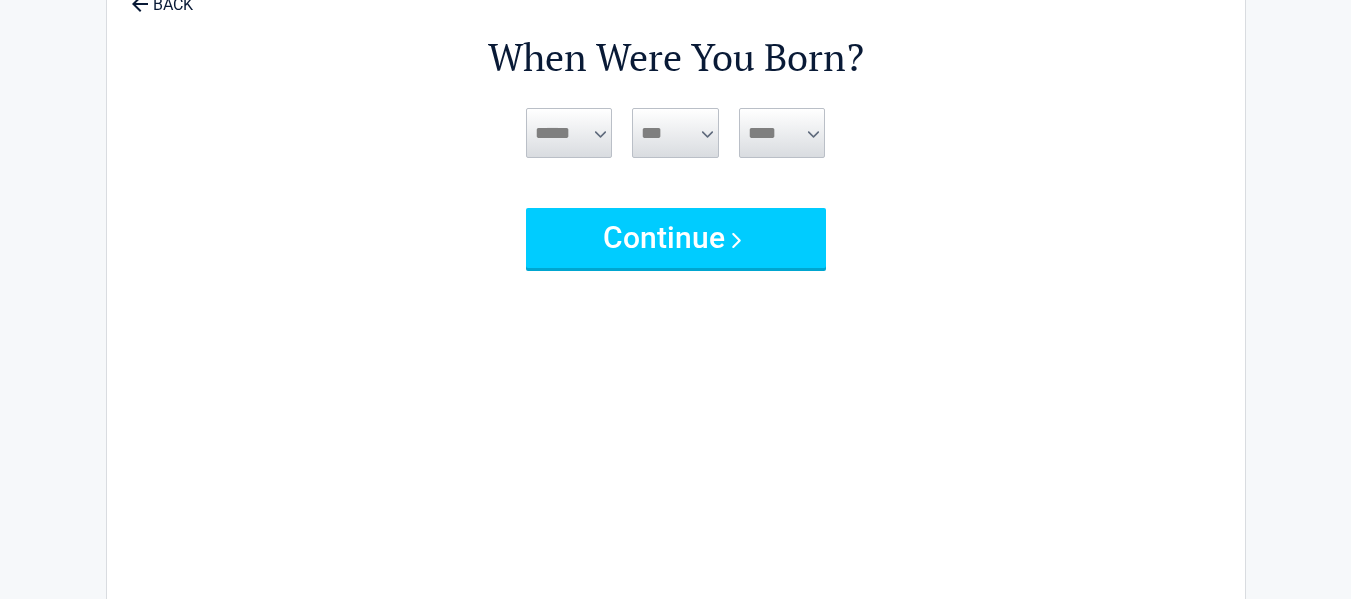 scroll, scrollTop: 0, scrollLeft: 0, axis: both 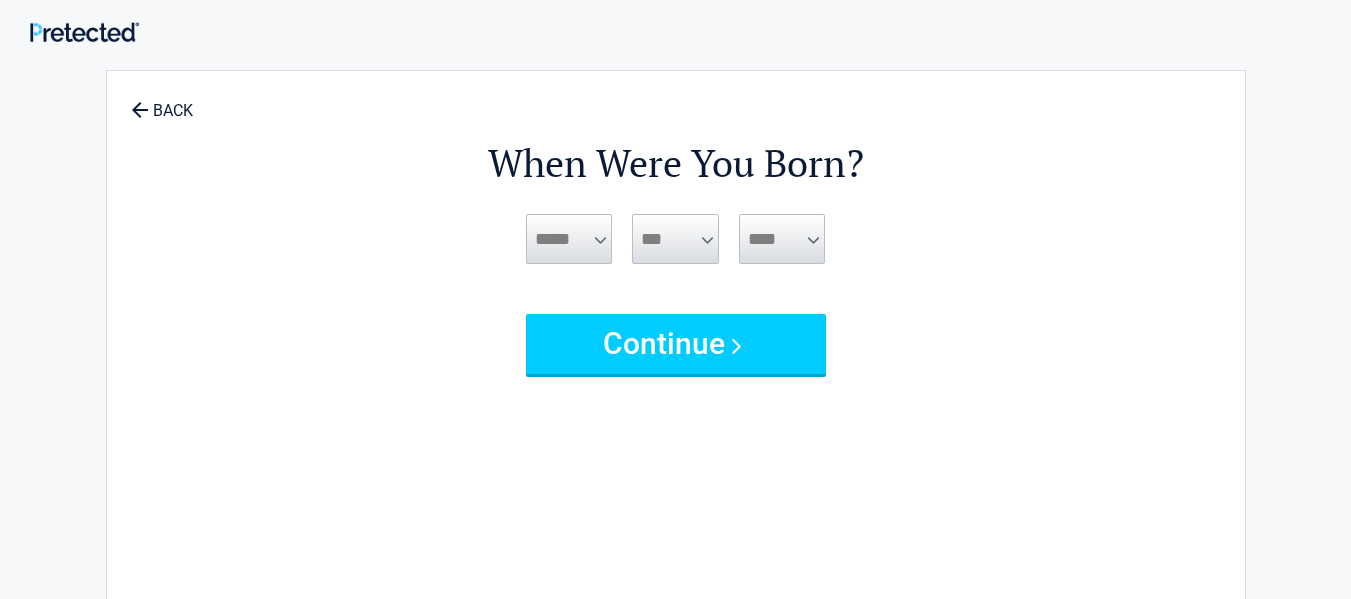 drag, startPoint x: 684, startPoint y: 469, endPoint x: 594, endPoint y: 247, distance: 239.54958 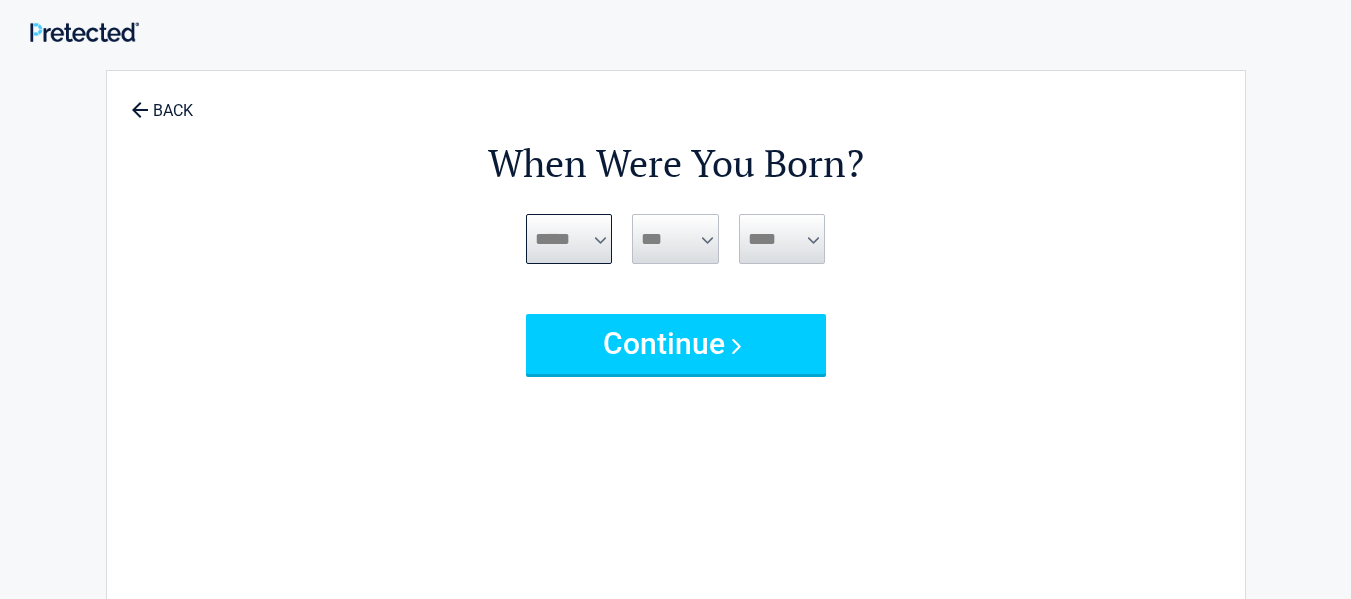 click on "*****
***
***
***
***
***
***
***
***
***
***
***
***" at bounding box center (569, 239) 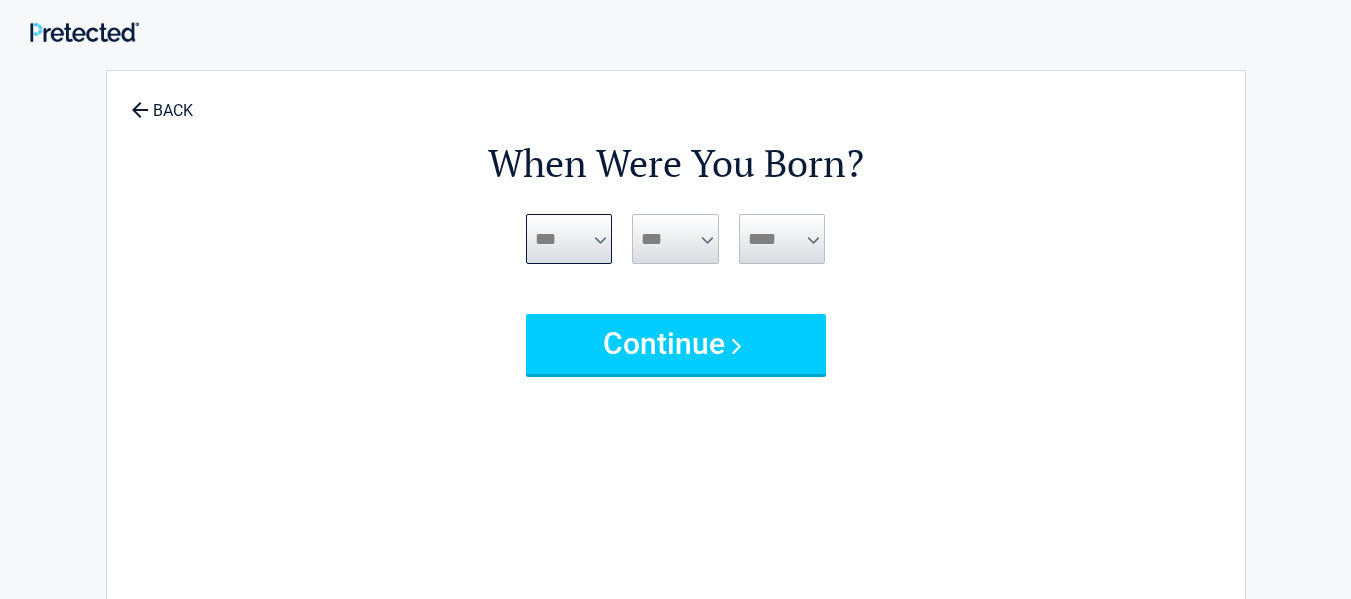 click on "*****
***
***
***
***
***
***
***
***
***
***
***
***" at bounding box center (569, 239) 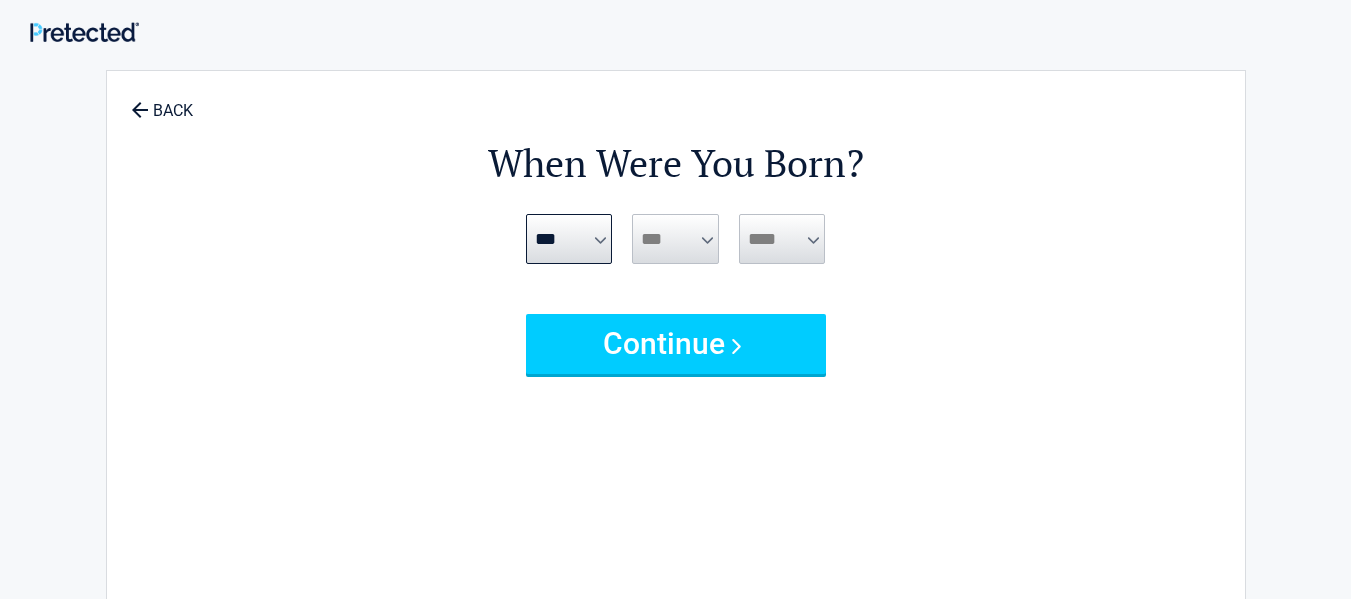 click on "*** * * * * * * * * * ** ** ** ** ** ** ** ** ** ** ** ** ** ** ** ** ** ** ** ** ** **" at bounding box center [675, 239] 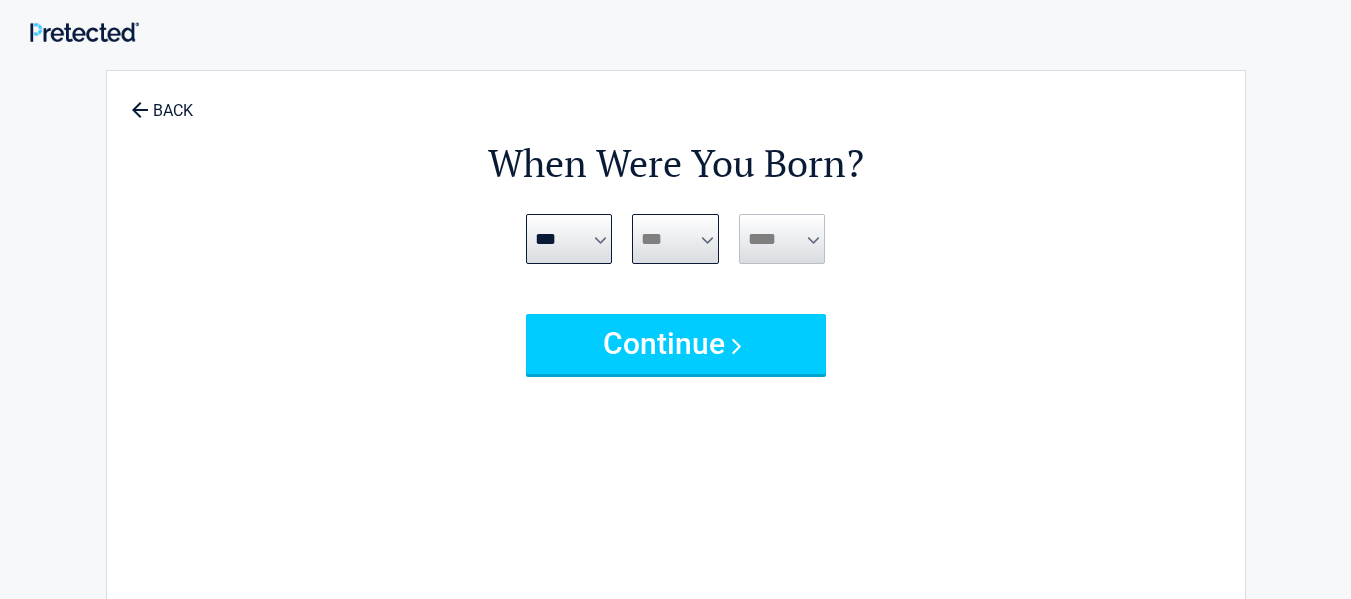 click on "*** * * * * * * * * * ** ** ** ** ** ** ** ** ** ** ** ** ** ** ** ** ** ** ** ** ** **" at bounding box center [675, 239] 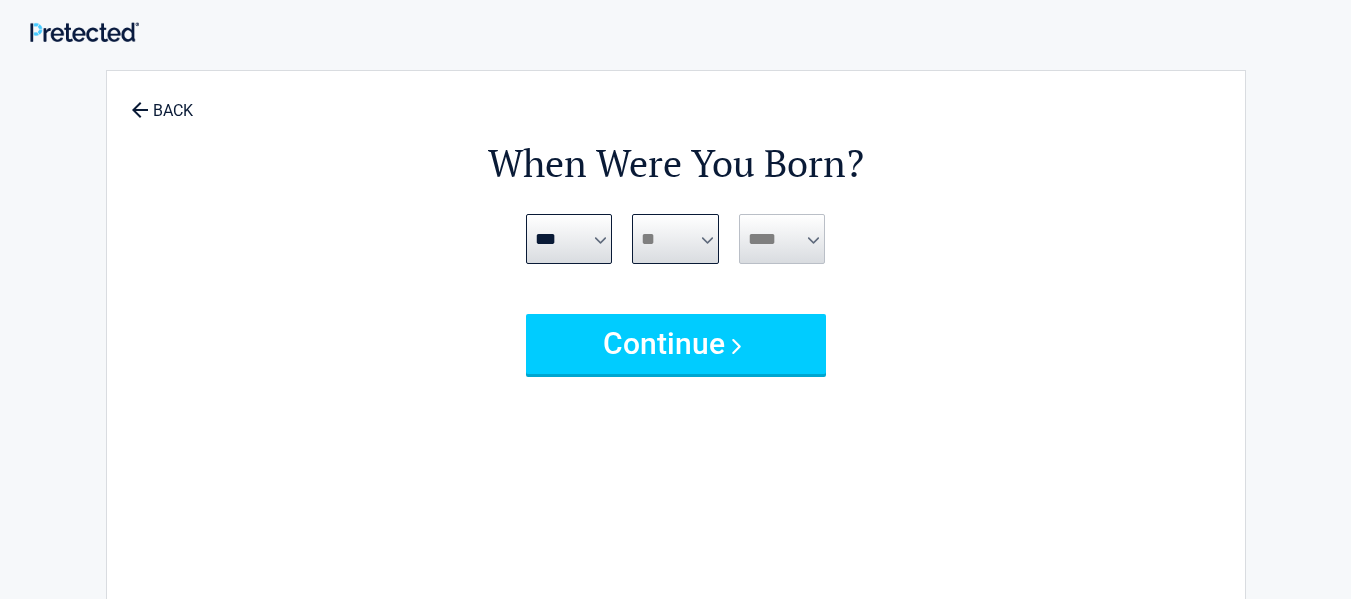 click on "*** * * * * * * * * * ** ** ** ** ** ** ** ** ** ** ** ** ** ** ** ** ** ** ** ** ** **" at bounding box center (675, 239) 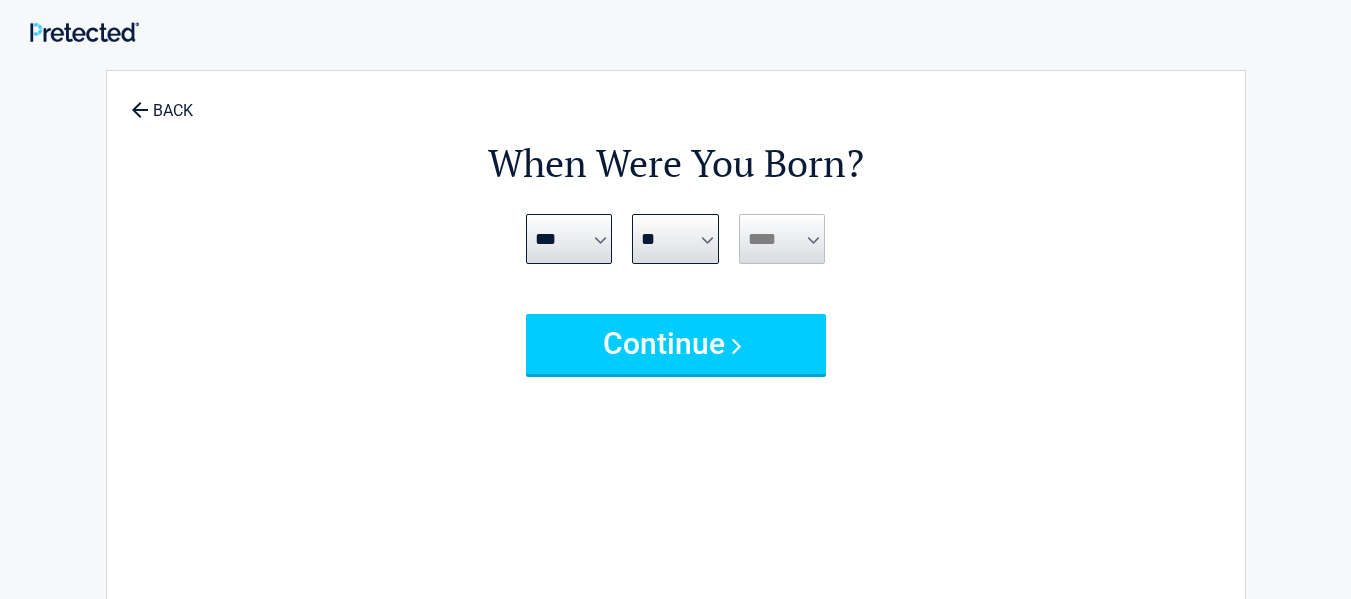 click on "****
****
****
****
****
****
****
****
****
****
****
****
****
****
****
****
****
****
****
****
****
****
****
****
****
****
****
****
****
****
****
****
****
****
****
****
****
****
****
****
****
****
****
****
****
****
****
****
****
****
****
****
****
****
****
****
****
****
****
****
****
****
**** ****" at bounding box center (782, 239) 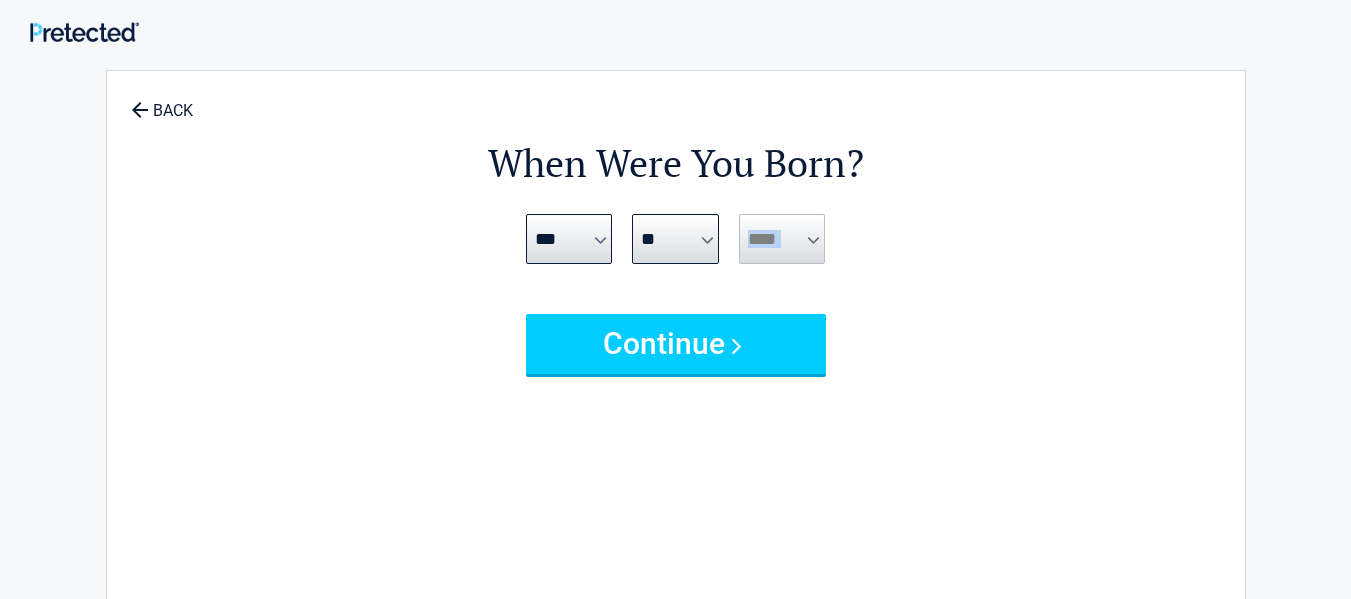 click on "****
****
****
****
****
****
****
****
****
****
****
****
****
****
****
****
****
****
****
****
****
****
****
****
****
****
****
****
****
****
****
****
****
****
****
****
****
****
****
****
****
****
****
****
****
****
****
****
****
****
****
****
****
****
****
****
****
****
****
****
****
****
**** ****" at bounding box center (782, 239) 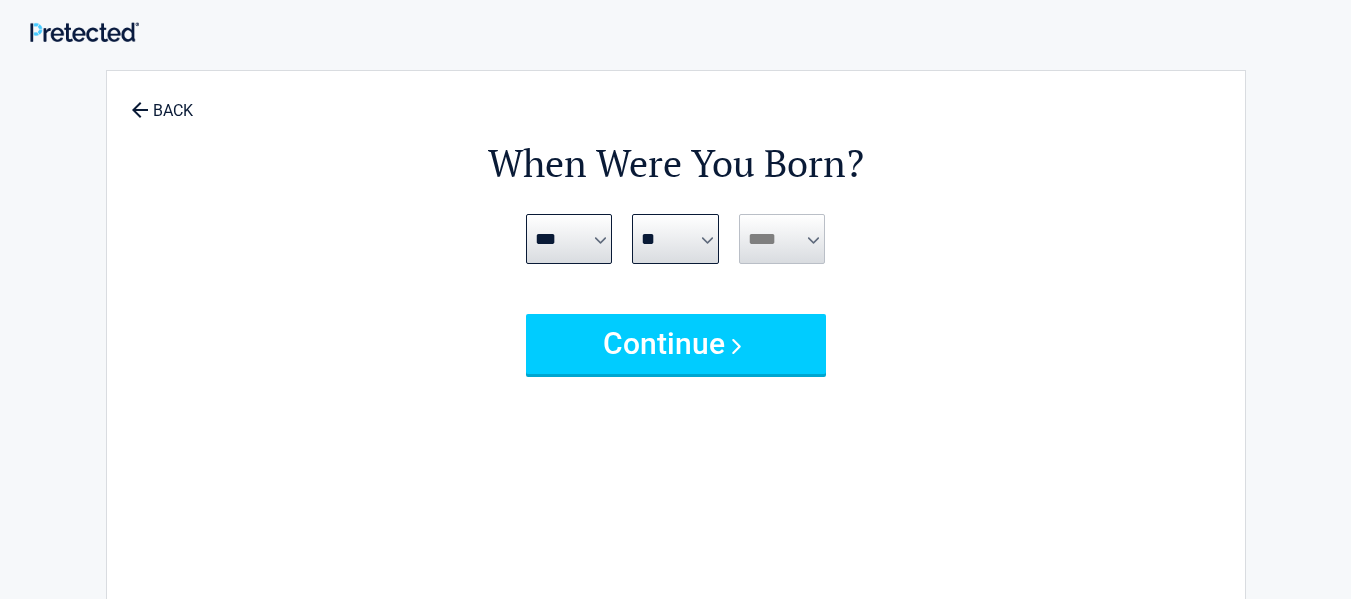 click on "****
****
****
****
****
****
****
****
****
****
****
****
****
****
****
****
****
****
****
****
****
****
****
****
****
****
****
****
****
****
****
****
****
****
****
****
****
****
****
****
****
****
****
****
****
****
****
****
****
****
****
****
****
****
****
****
****
****
****
****
****
****
**** ****" at bounding box center (782, 239) 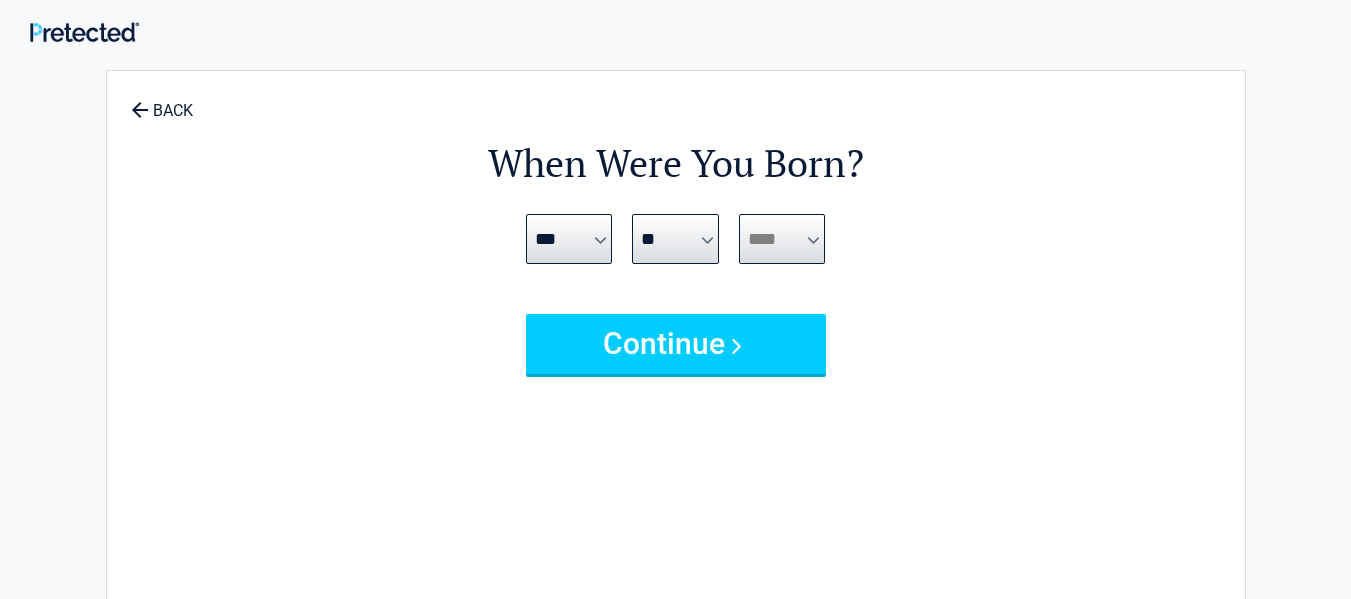 click on "****
****
****
****
****
****
****
****
****
****
****
****
****
****
****
****
****
****
****
****
****
****
****
****
****
****
****
****
****
****
****
****
****
****
****
****
****
****
****
****
****
****
****
****
****
****
****
****
****
****
****
****
****
****
****
****
****
****
****
****
****
****
****
****" at bounding box center (782, 239) 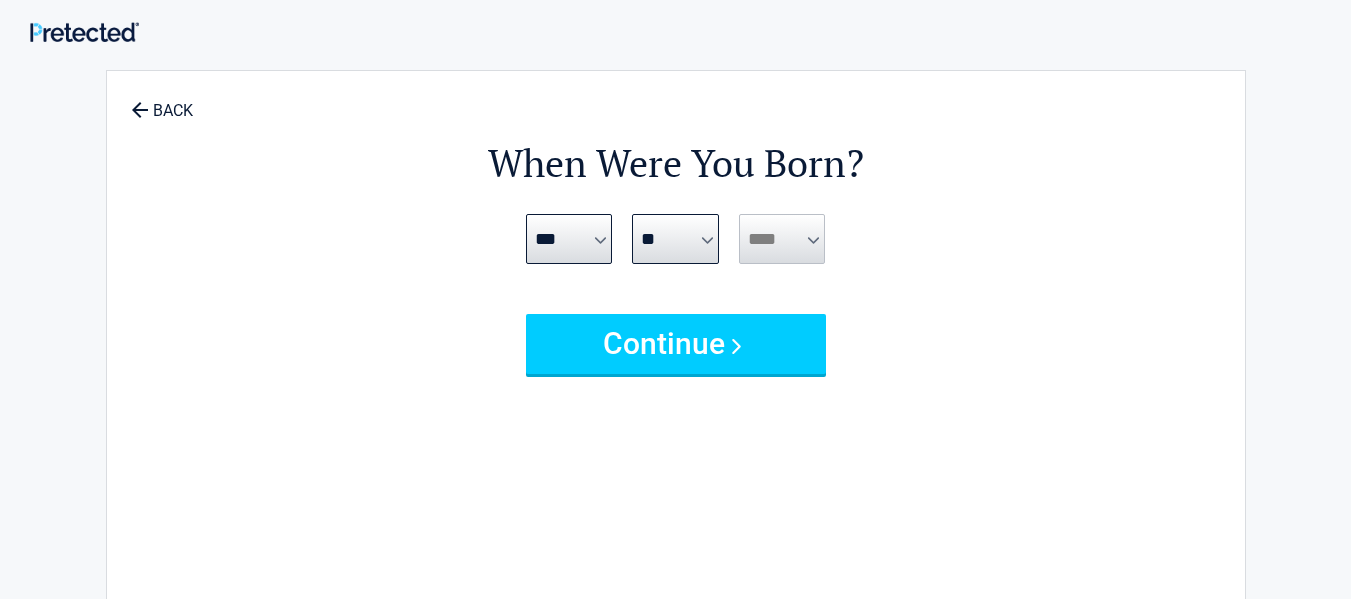 click on "****
****
****
****
****
****
****
****
****
****
****
****
****
****
****
****
****
****
****
****
****
****
****
****
****
****
****
****
****
****
****
****
****
****
****
****
****
****
****
****
****
****
****
****
****
****
****
****
****
****
****
****
****
****
****
****
****
****
****
****
****
****
**** ****" at bounding box center (782, 239) 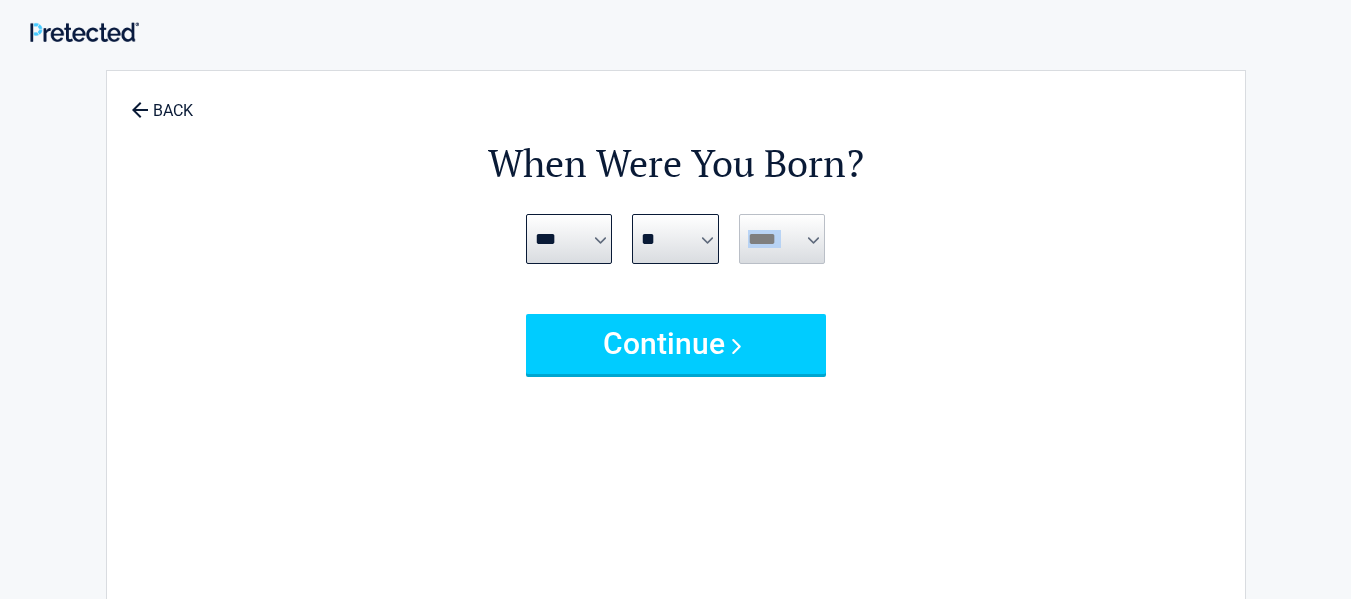 click on "****
****
****
****
****
****
****
****
****
****
****
****
****
****
****
****
****
****
****
****
****
****
****
****
****
****
****
****
****
****
****
****
****
****
****
****
****
****
****
****
****
****
****
****
****
****
****
****
****
****
****
****
****
****
****
****
****
****
****
****
****
****
**** ****" at bounding box center (782, 239) 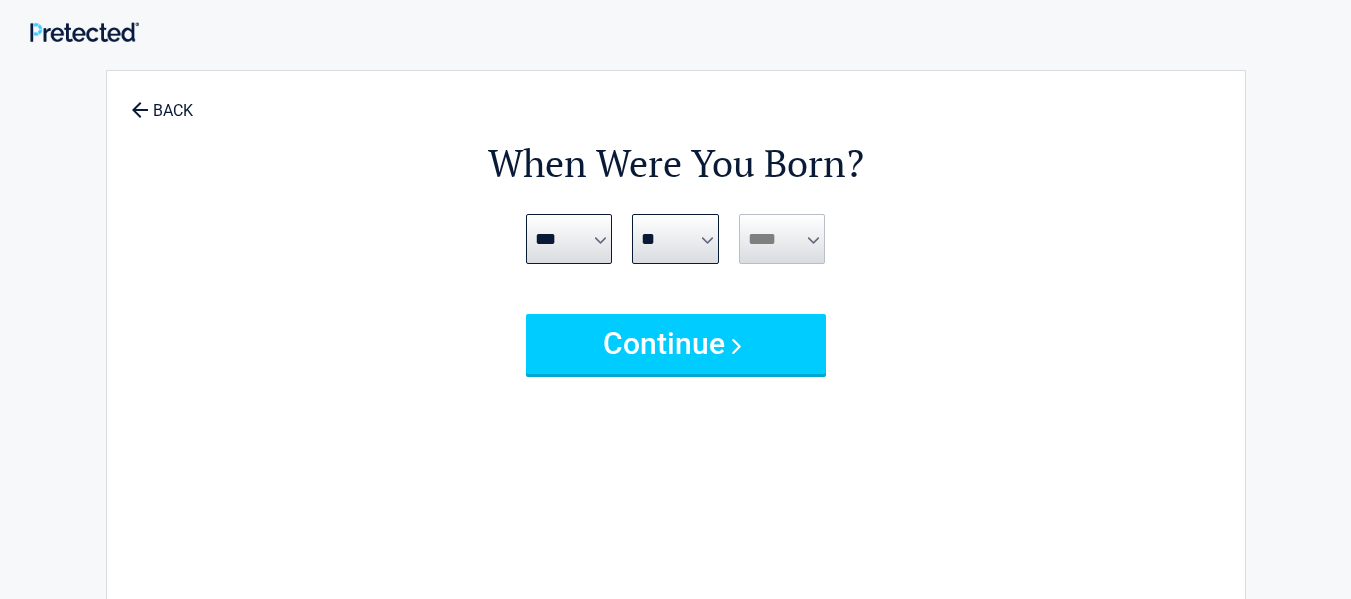 click on "****
****
****
****
****
****
****
****
****
****
****
****
****
****
****
****
****
****
****
****
****
****
****
****
****
****
****
****
****
****
****
****
****
****
****
****
****
****
****
****
****
****
****
****
****
****
****
****
****
****
****
****
****
****
****
****
****
****
****
****
****
****
**** ****" at bounding box center (782, 239) 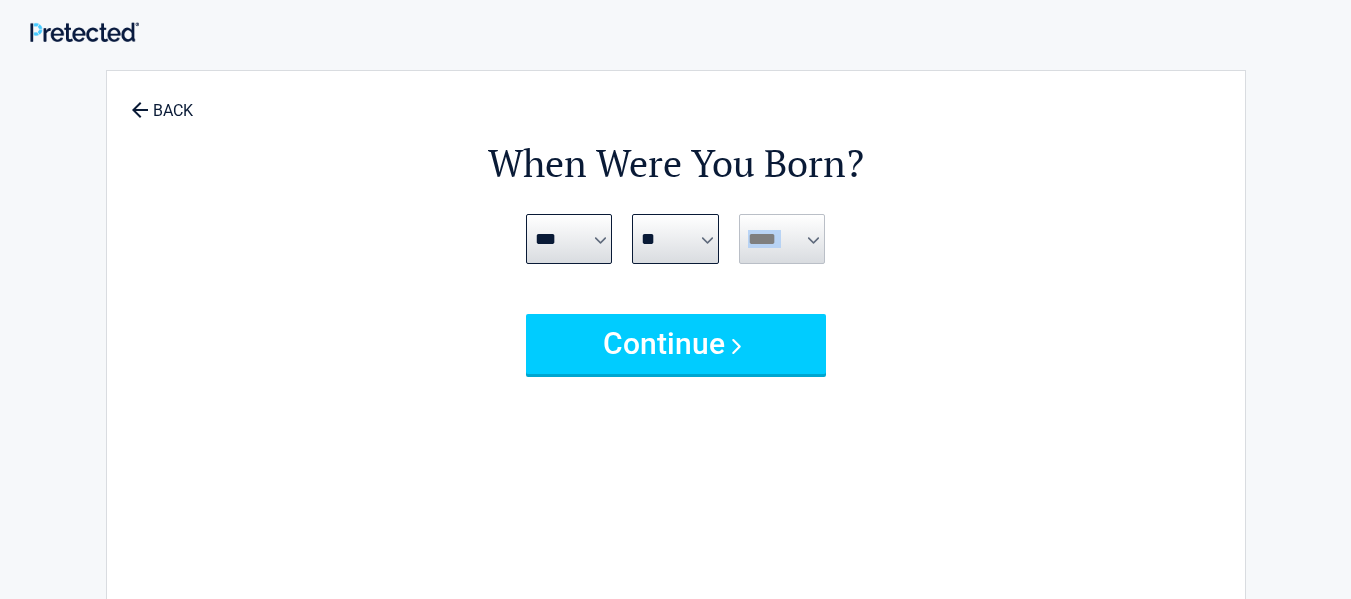 click on "****
****
****
****
****
****
****
****
****
****
****
****
****
****
****
****
****
****
****
****
****
****
****
****
****
****
****
****
****
****
****
****
****
****
****
****
****
****
****
****
****
****
****
****
****
****
****
****
****
****
****
****
****
****
****
****
****
****
****
****
****
****
**** ****" at bounding box center [782, 239] 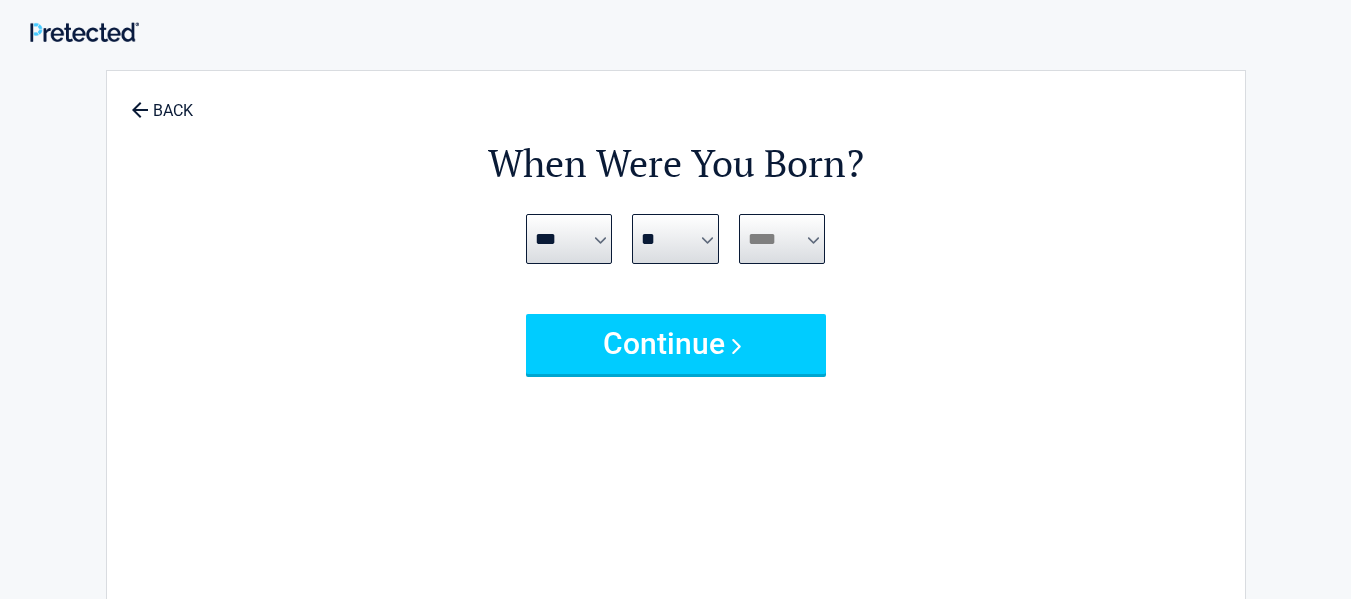 click on "****
****
****
****
****
****
****
****
****
****
****
****
****
****
****
****
****
****
****
****
****
****
****
****
****
****
****
****
****
****
****
****
****
****
****
****
****
****
****
****
****
****
****
****
****
****
****
****
****
****
****
****
****
****
****
****
****
****
****
****
****
****
****
****" at bounding box center [782, 239] 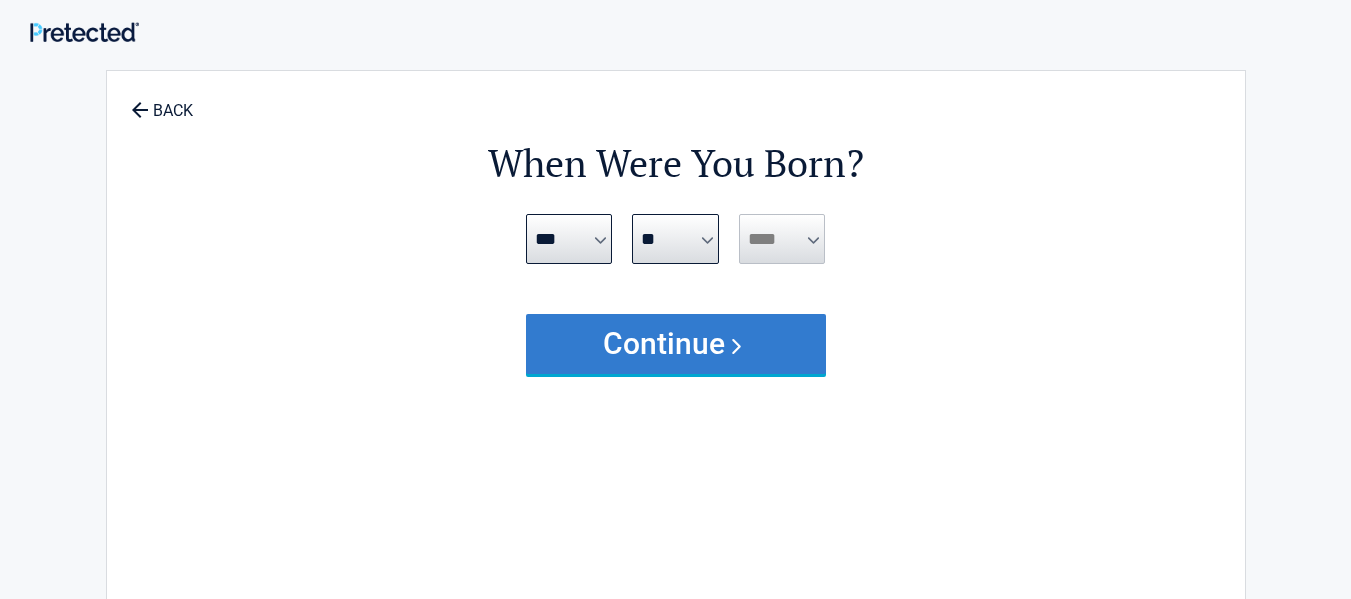click on "Continue" at bounding box center (676, 344) 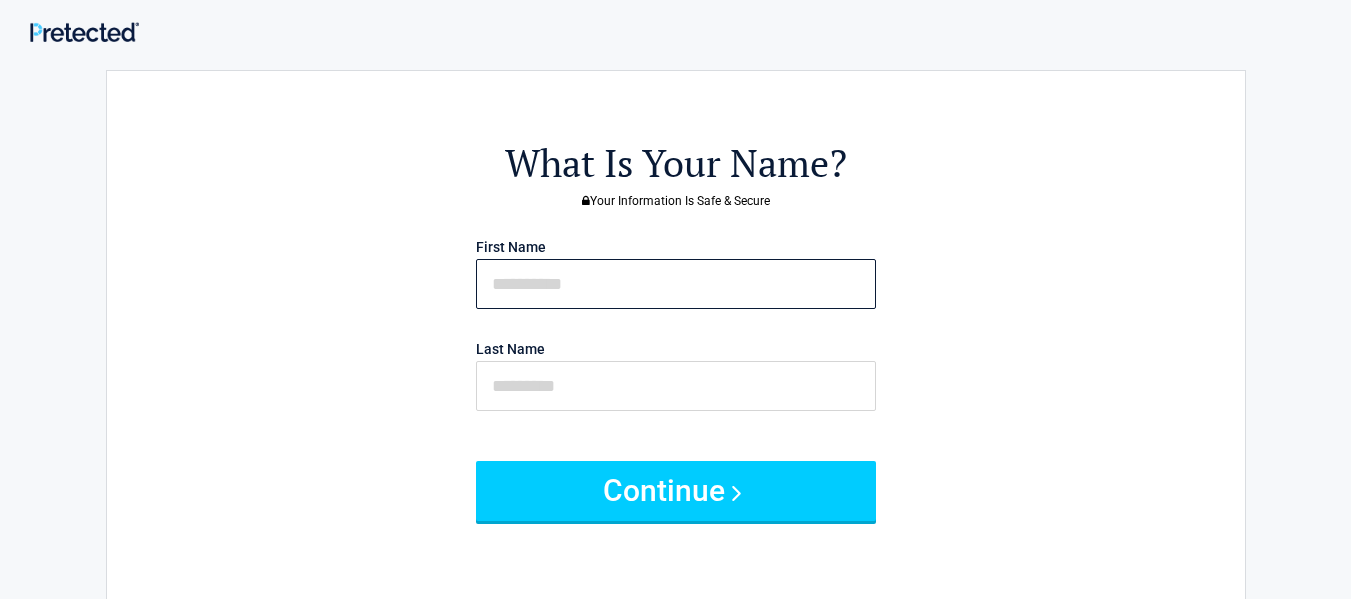 click at bounding box center [676, 284] 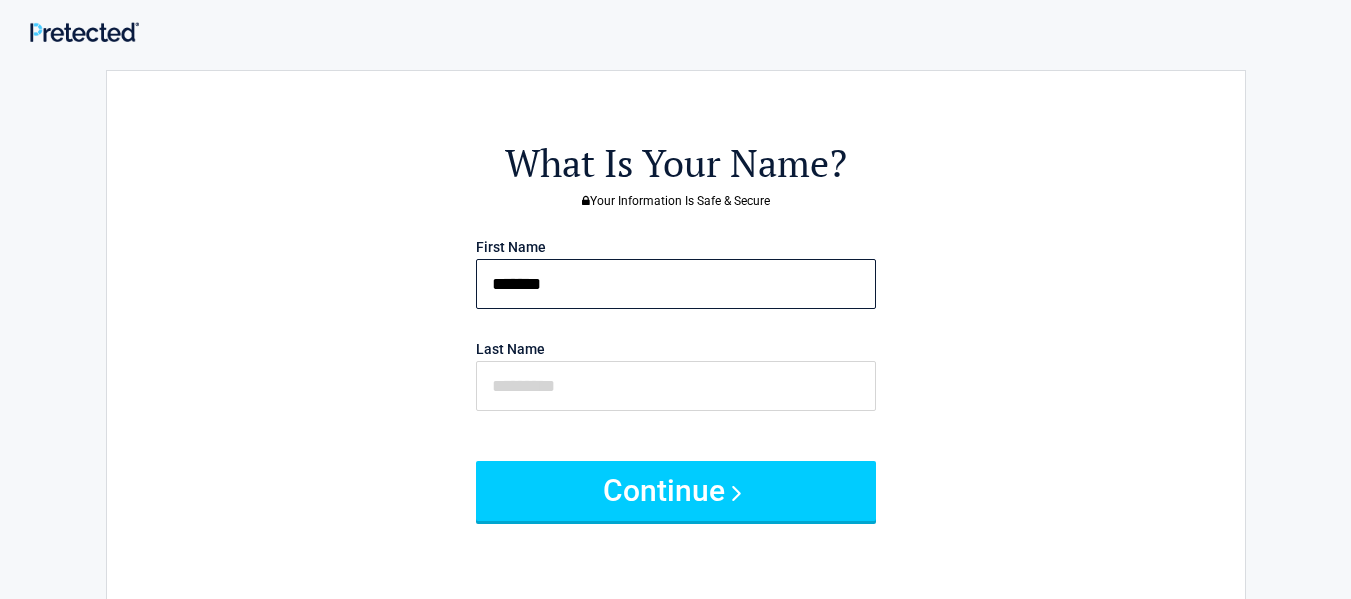 type on "*******" 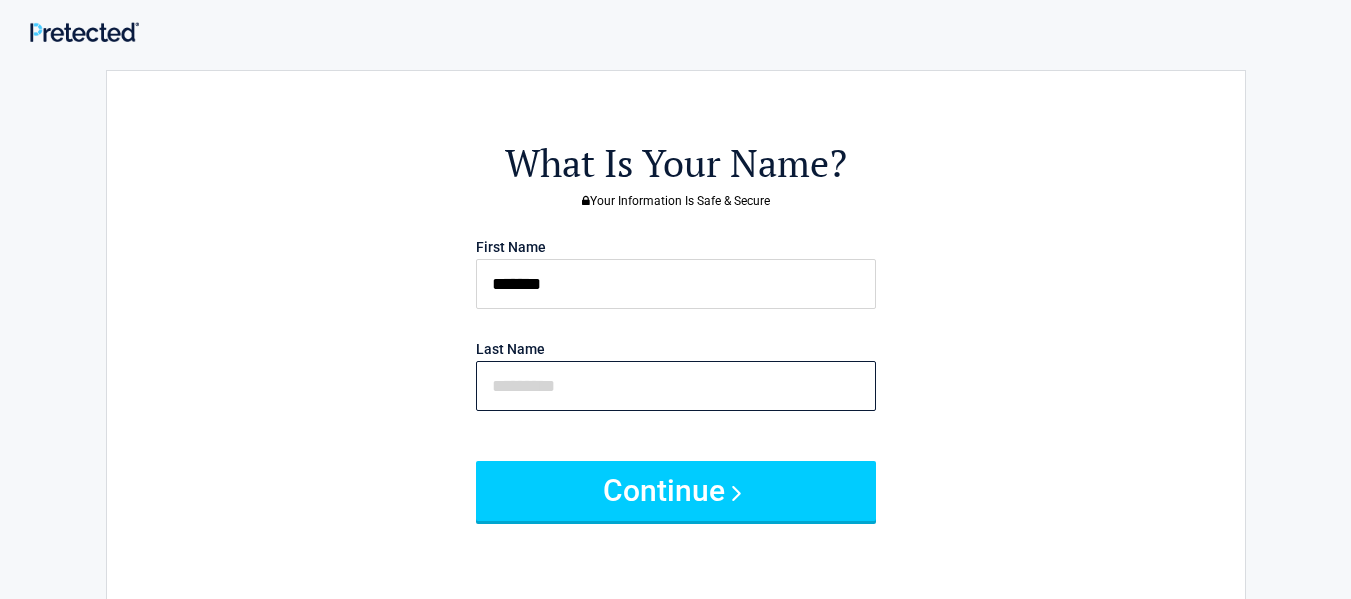 click at bounding box center (676, 386) 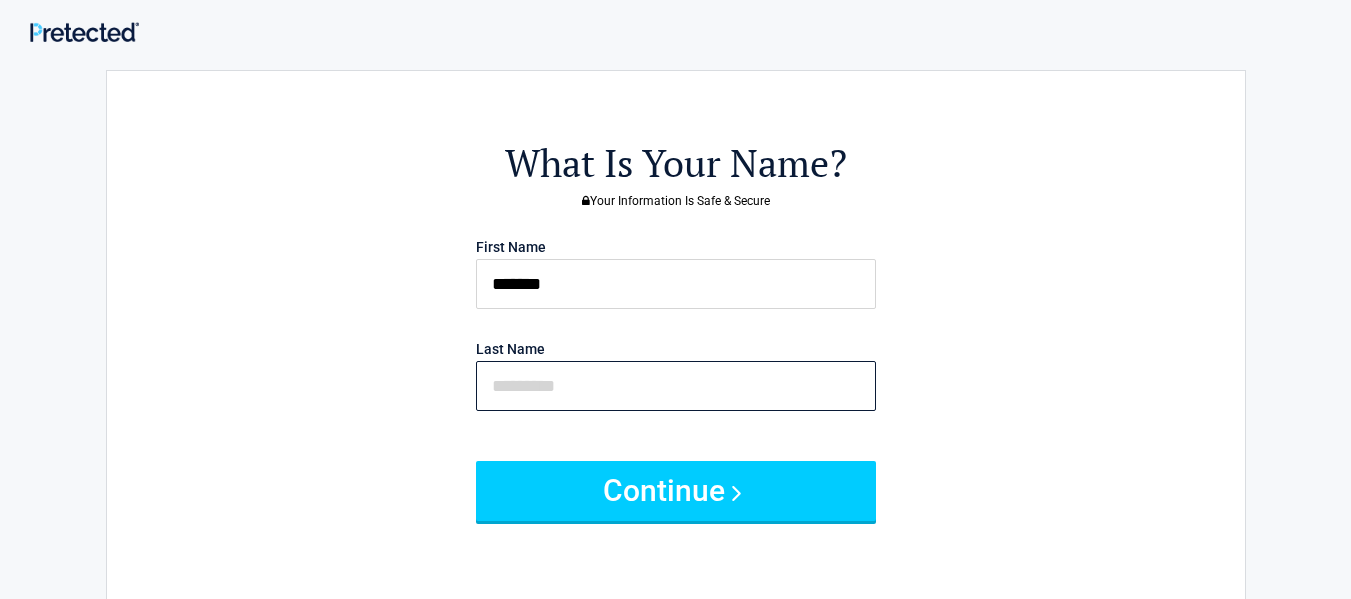 click at bounding box center (676, 386) 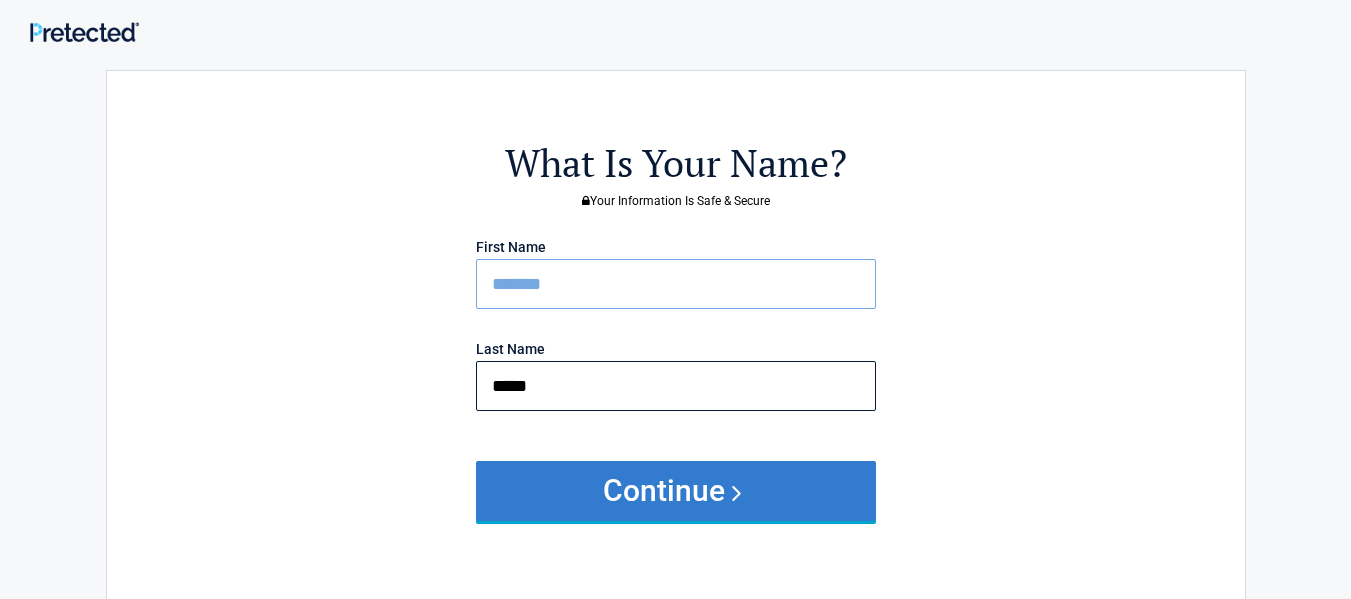 type on "*****" 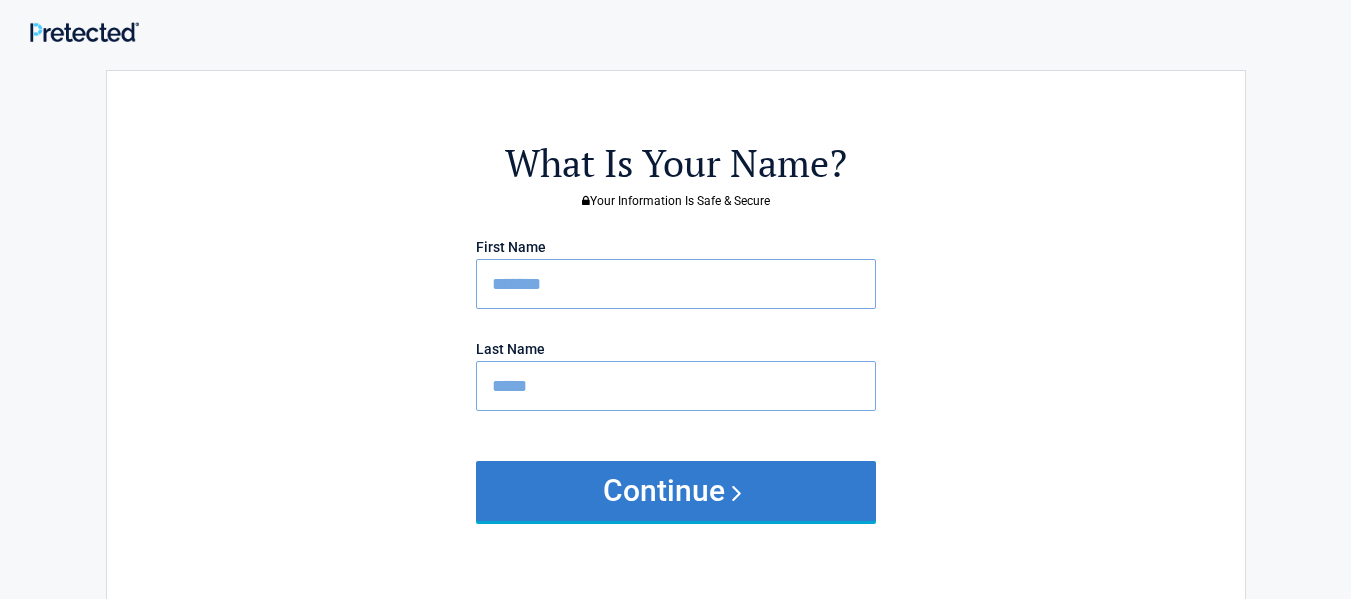 click on "Continue" at bounding box center (676, 491) 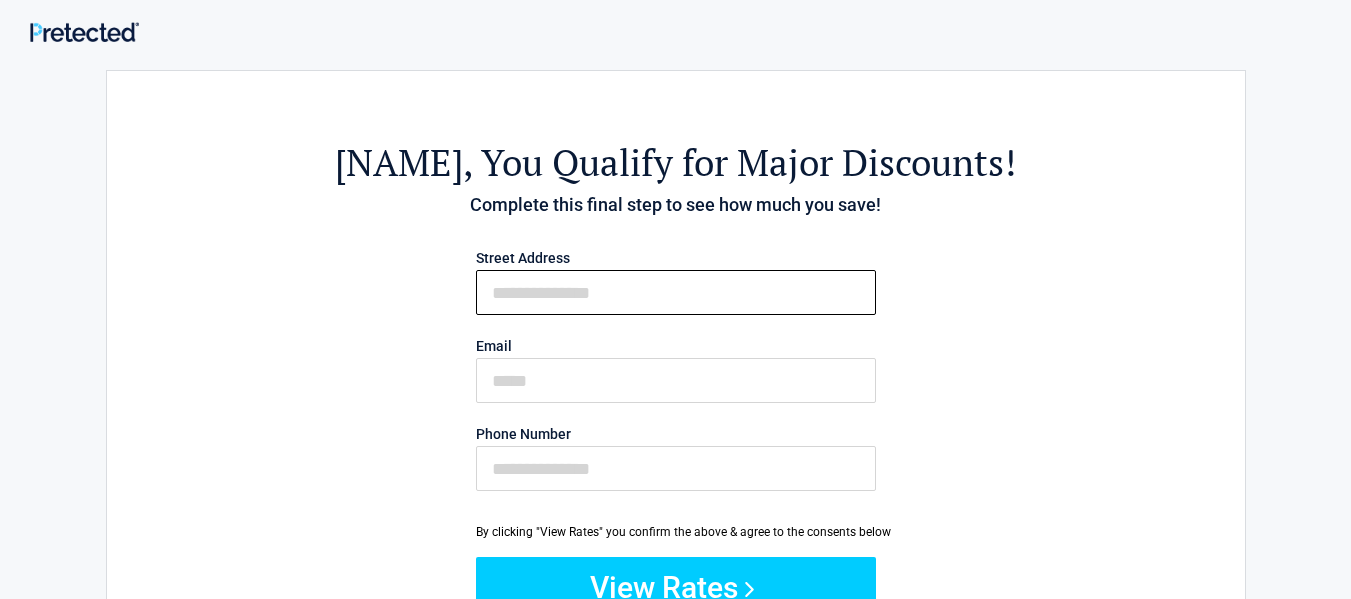 click on "First Name" at bounding box center (676, 292) 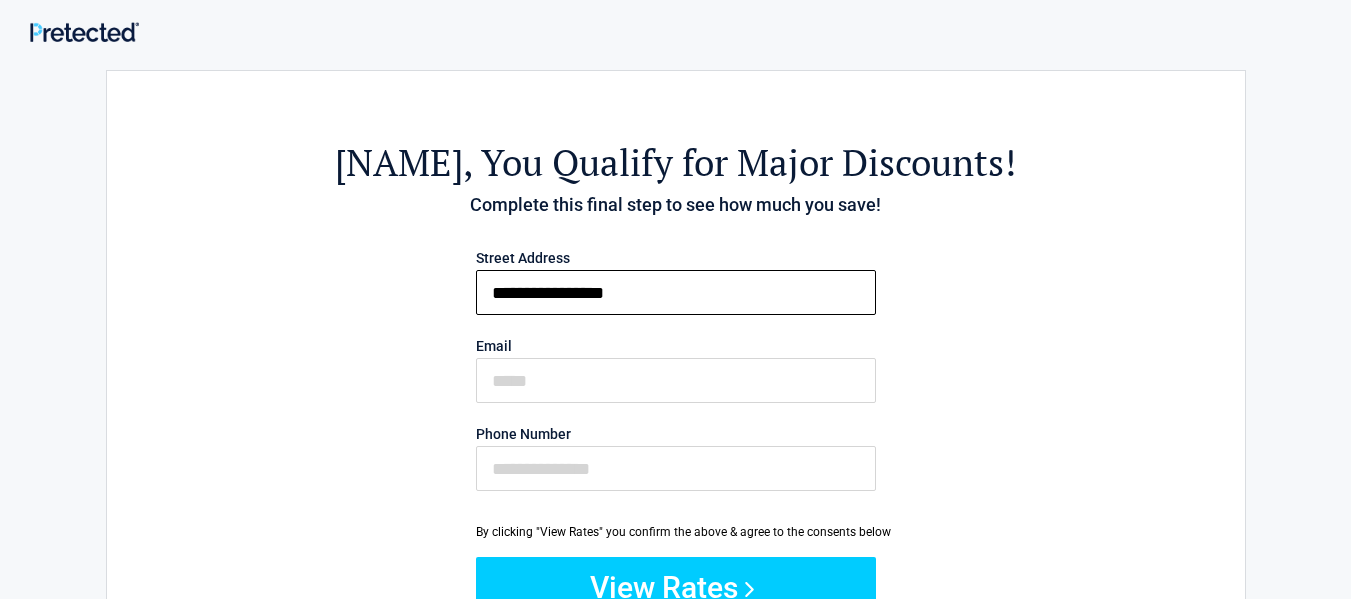 click on "**********" at bounding box center (676, 292) 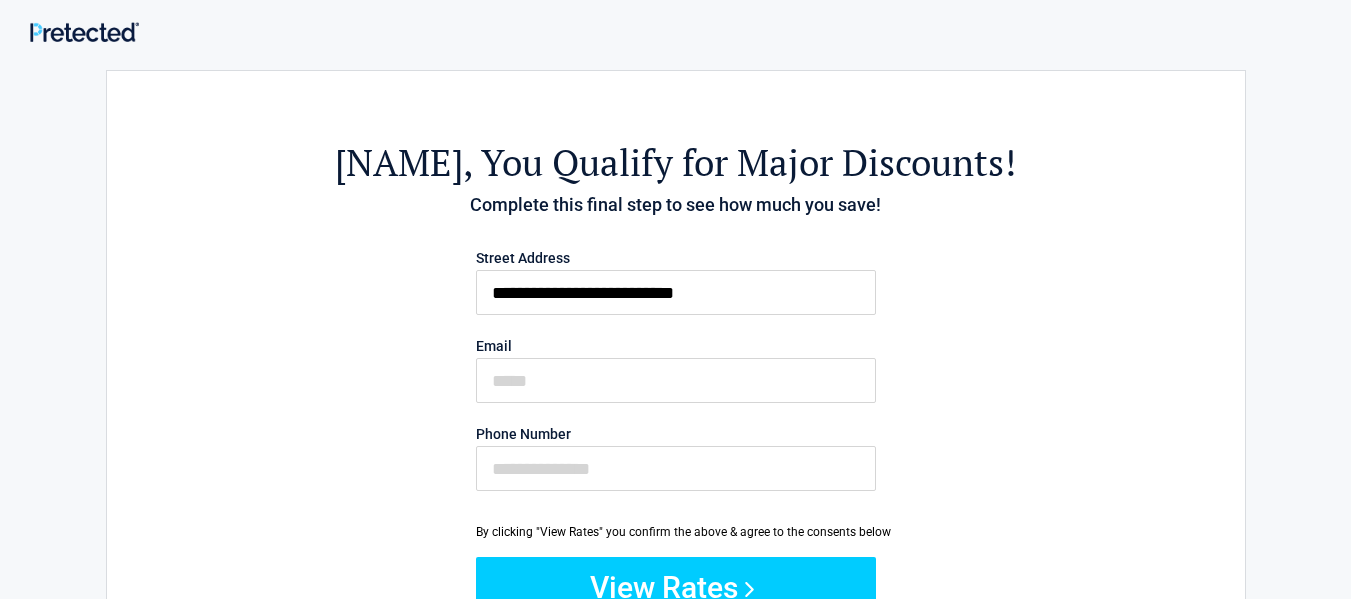 click on "**********" at bounding box center (676, 279) 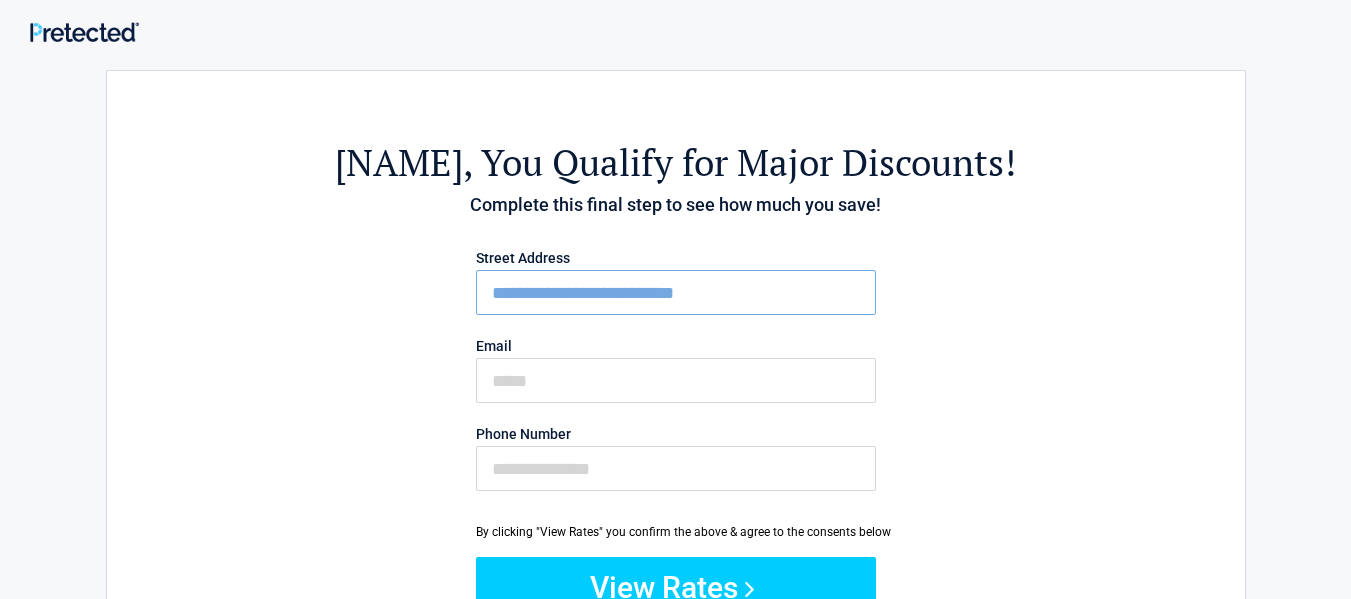 click on "**********" at bounding box center [676, 292] 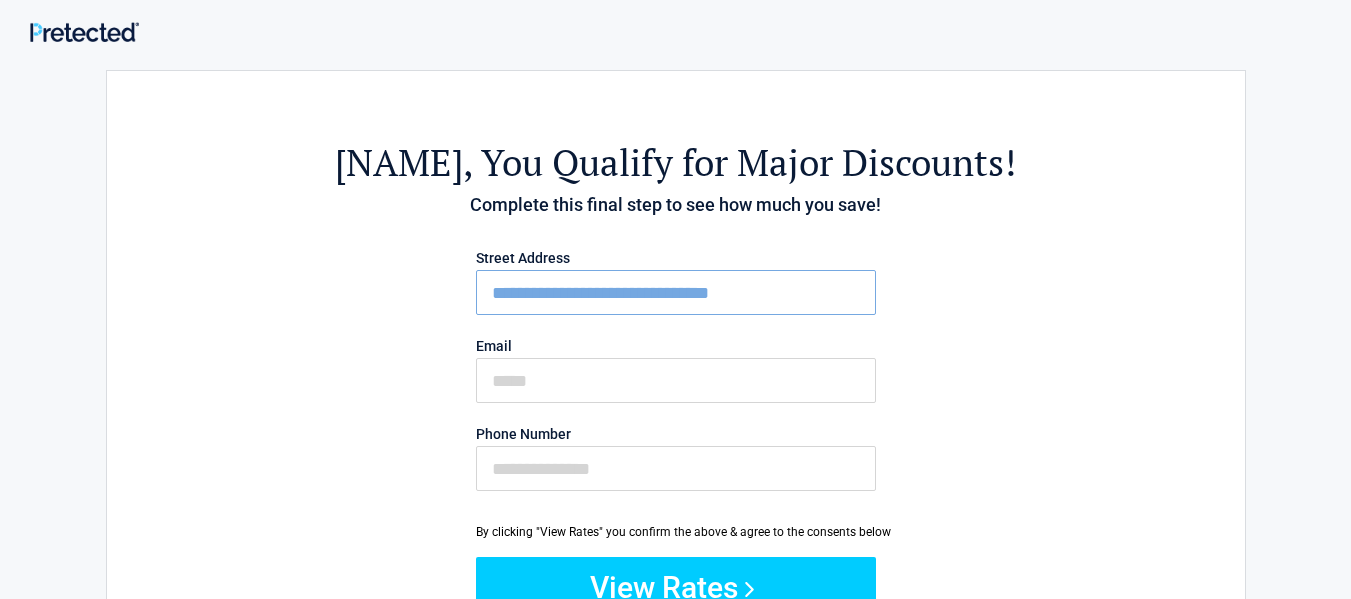click on "Complete this final step to see how much you save!" at bounding box center (676, 205) 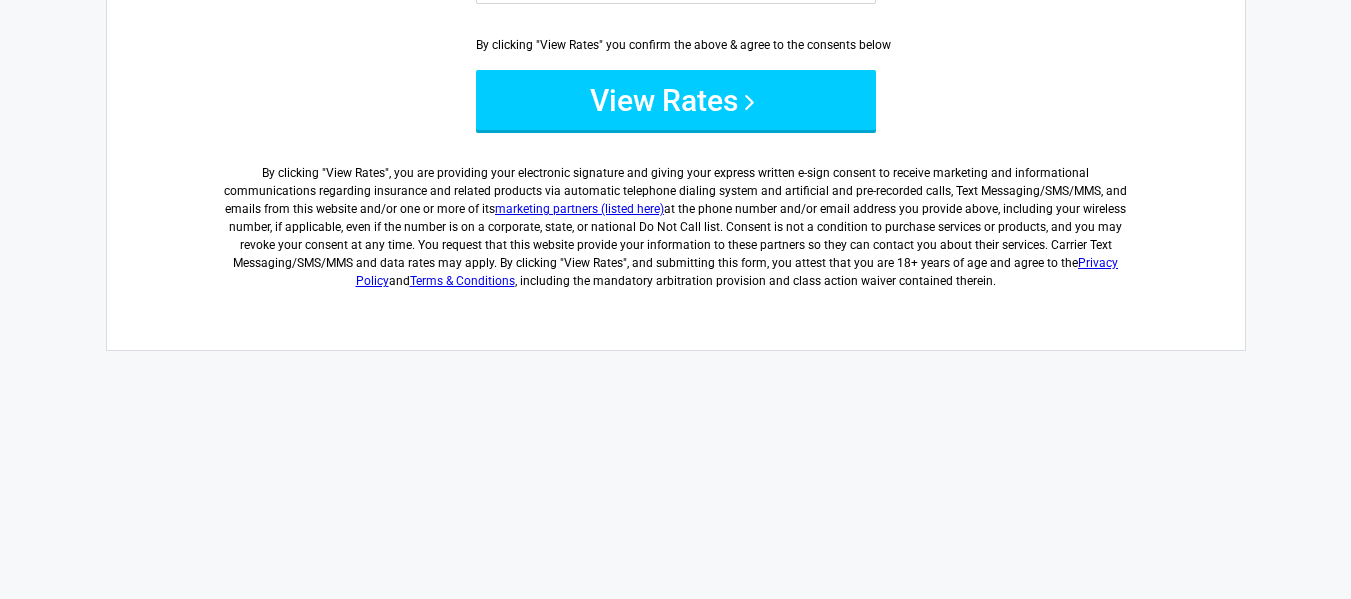scroll, scrollTop: 524, scrollLeft: 0, axis: vertical 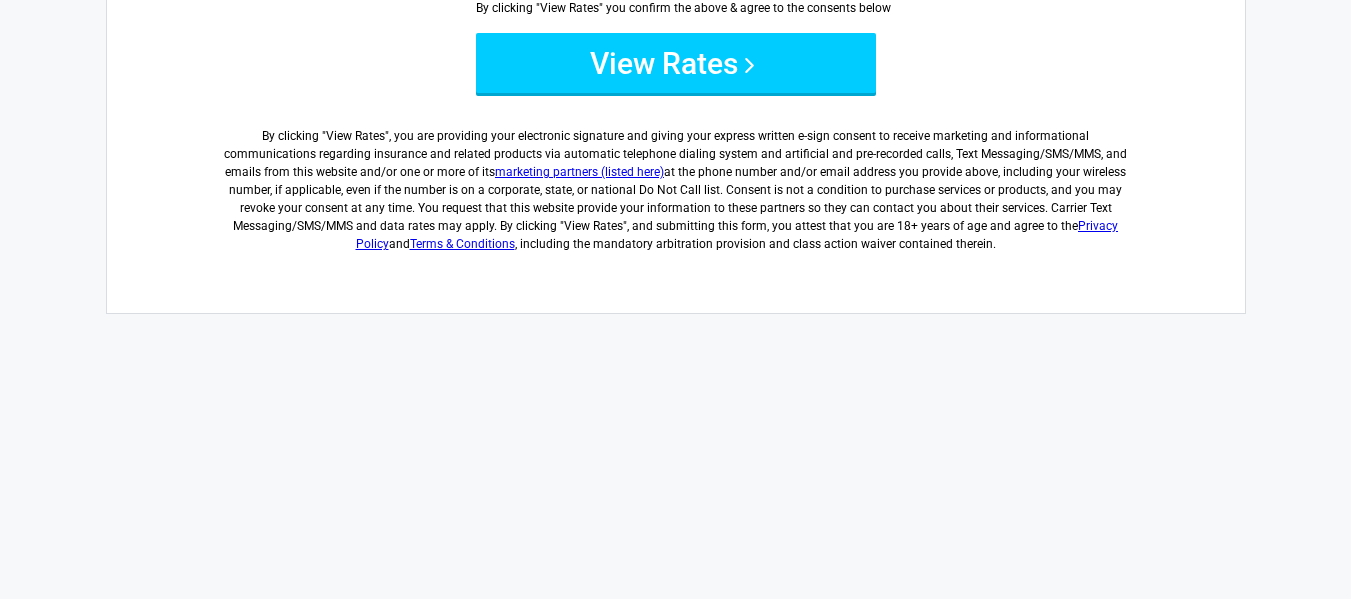 click on "**********" at bounding box center [675, 106] 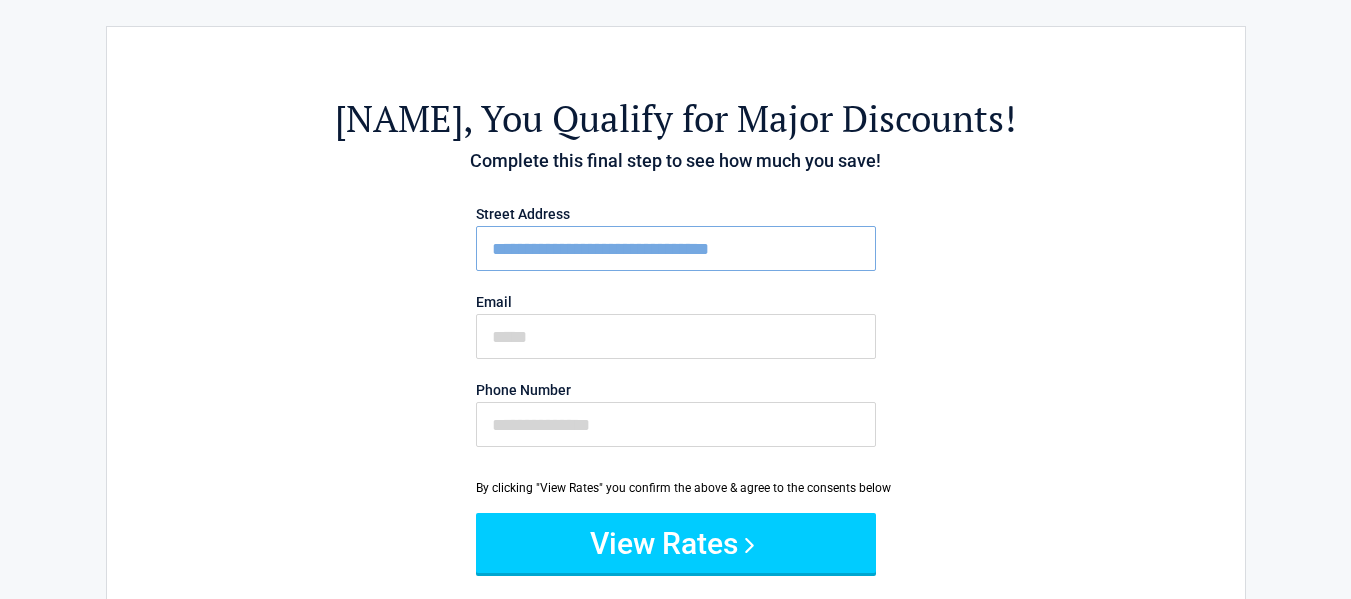 click on "**********" at bounding box center (675, 586) 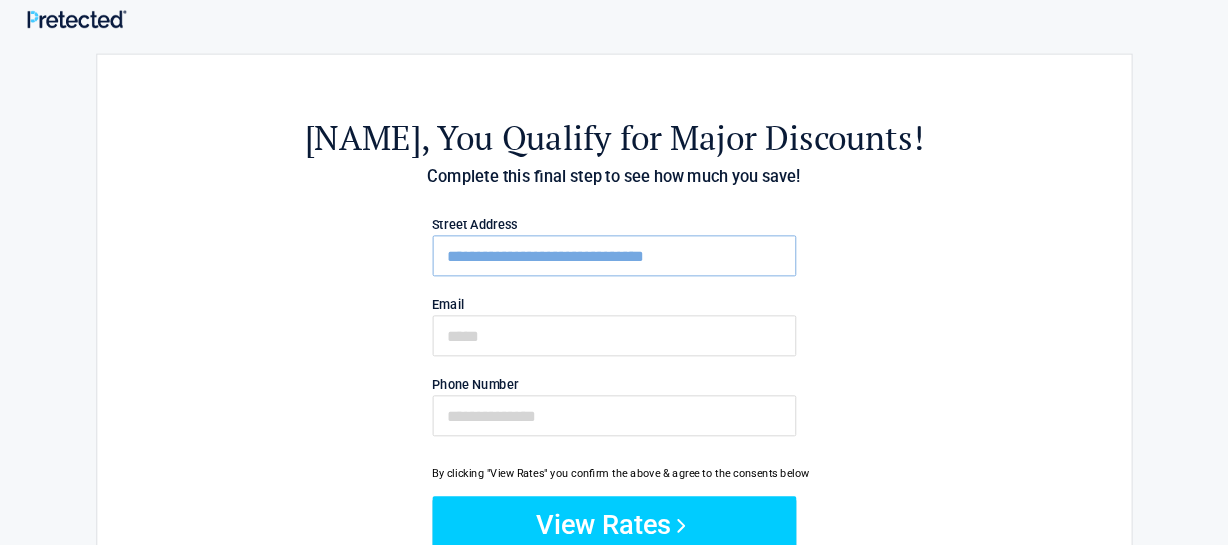 scroll, scrollTop: 10, scrollLeft: 0, axis: vertical 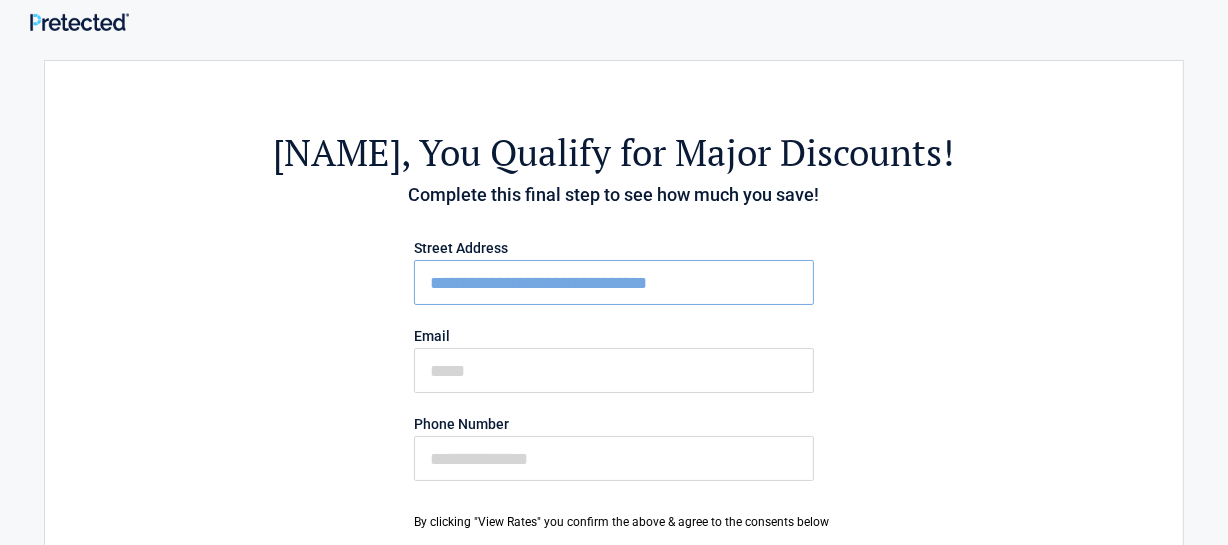 click on "**********" at bounding box center [614, 282] 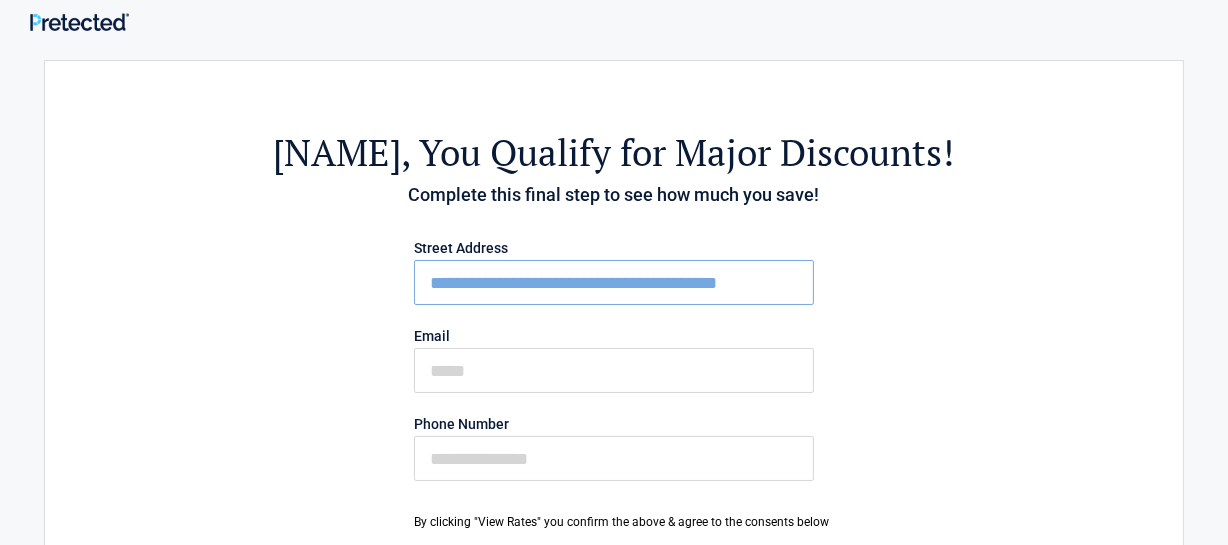 type on "**********" 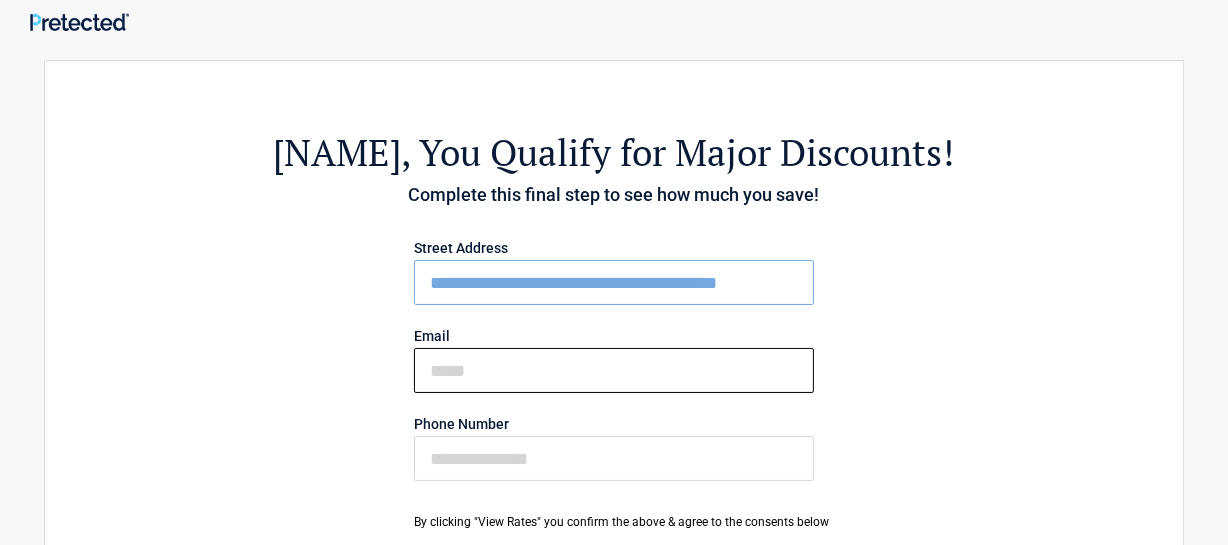 click on "Email" at bounding box center [614, 370] 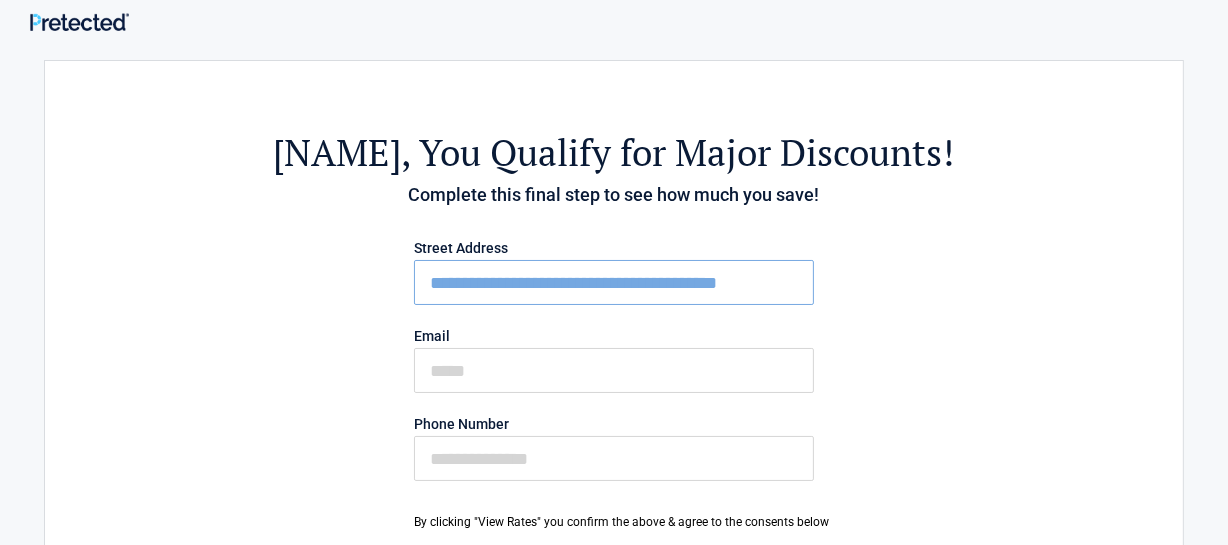 click on "**********" at bounding box center (614, 434) 